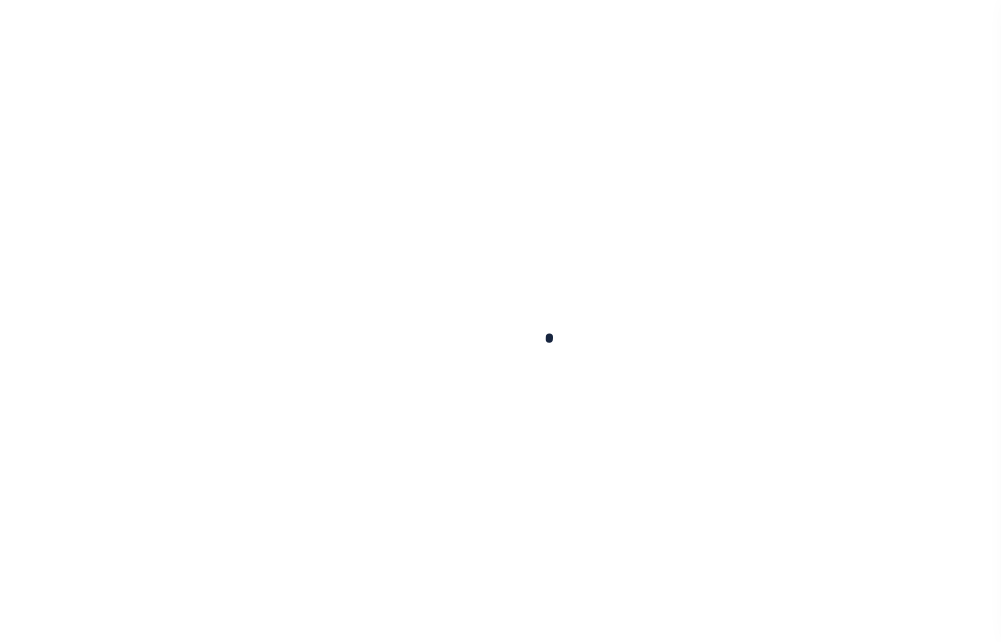 scroll, scrollTop: 0, scrollLeft: 0, axis: both 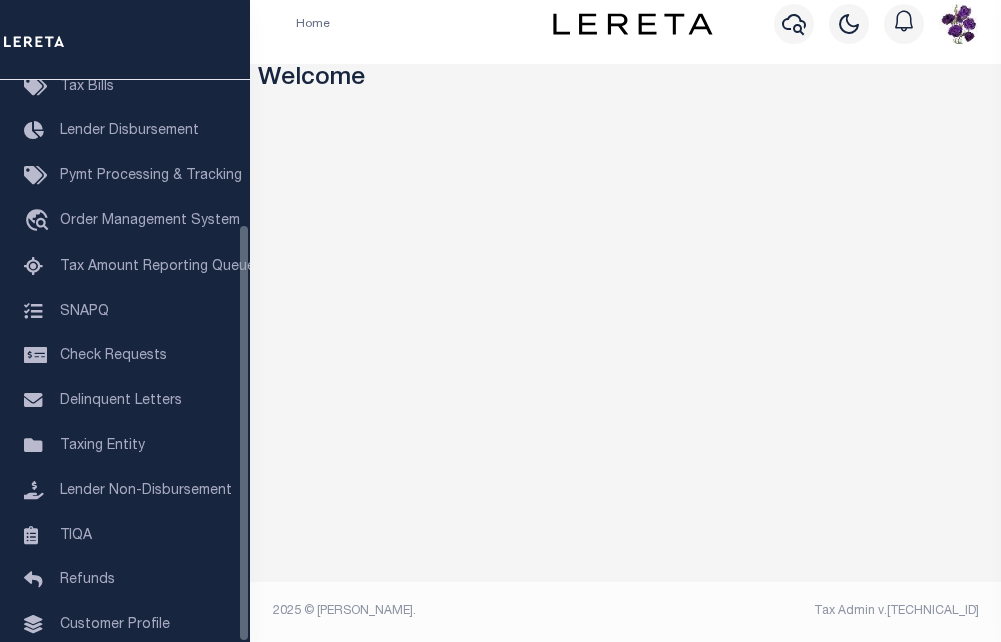 click on "Loan Onboarding" at bounding box center (117, 715) 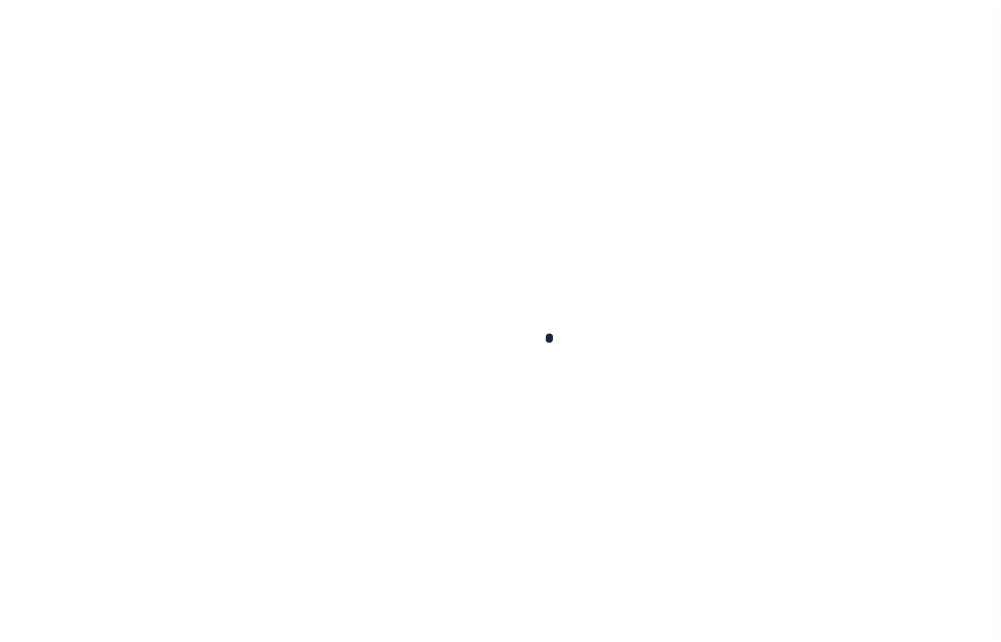 scroll, scrollTop: 0, scrollLeft: 0, axis: both 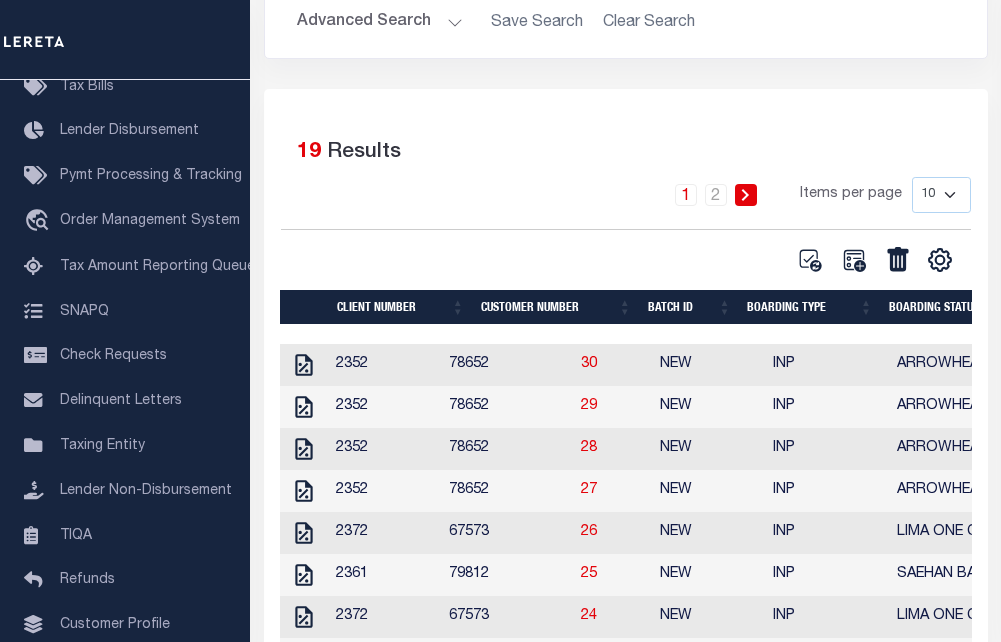 click on "Boarding Type" at bounding box center (810, 307) 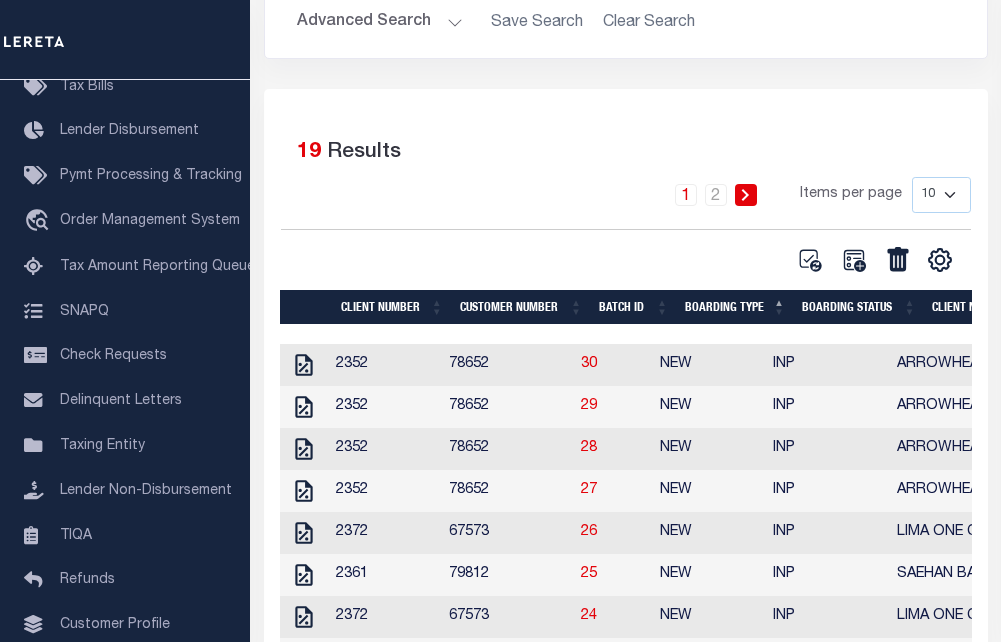 click on "Boarding Status" at bounding box center (859, 307) 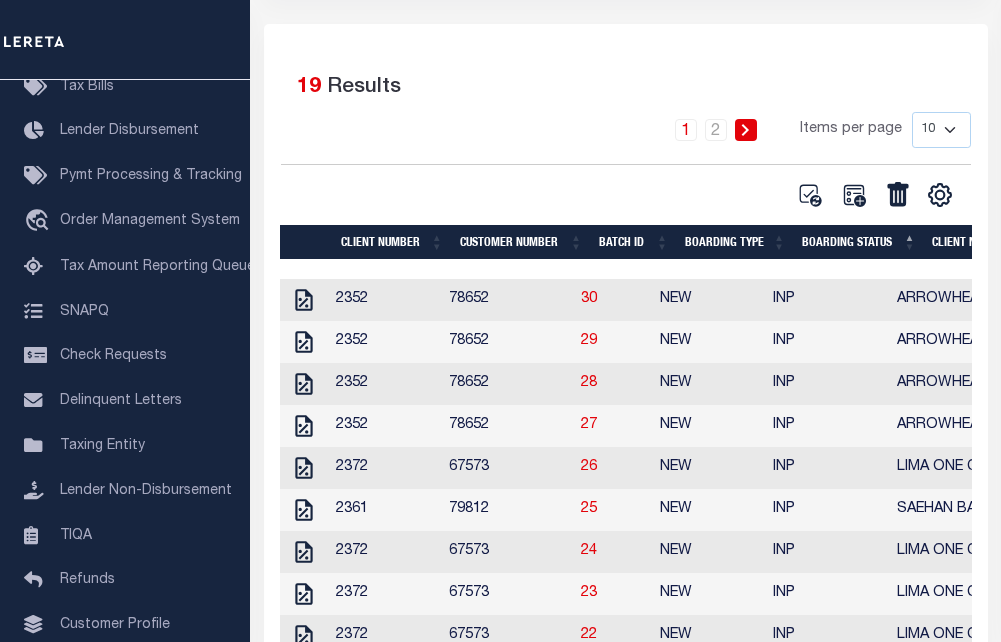 scroll, scrollTop: 327, scrollLeft: 0, axis: vertical 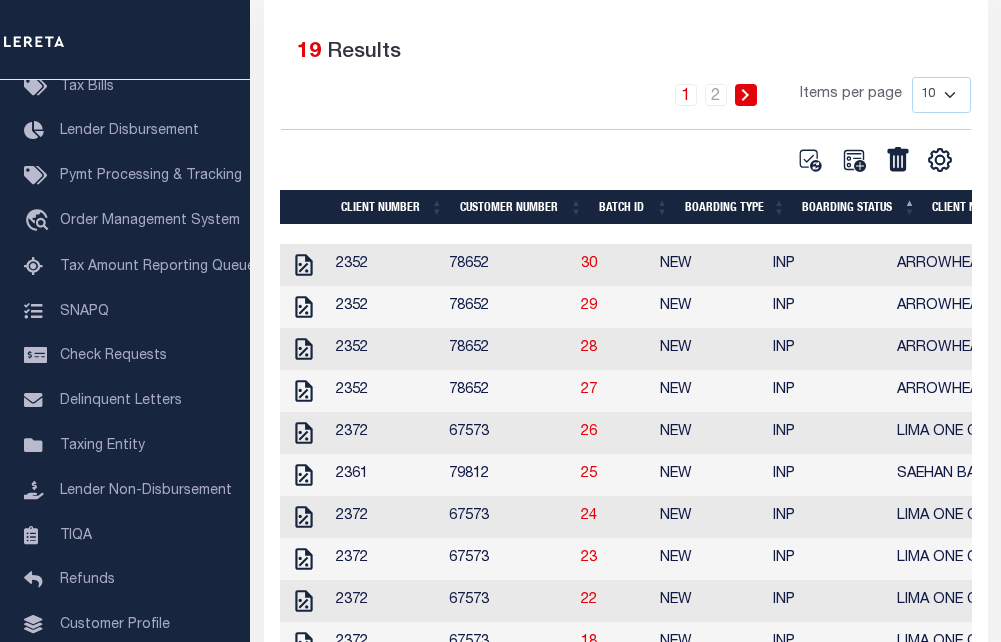 click at bounding box center (746, 95) 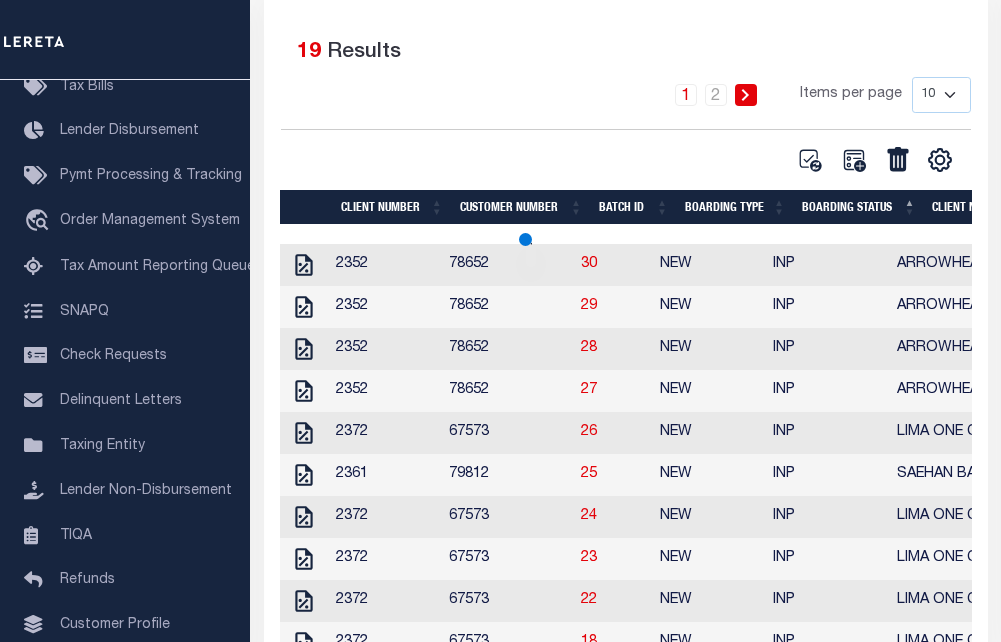 scroll, scrollTop: 290, scrollLeft: 0, axis: vertical 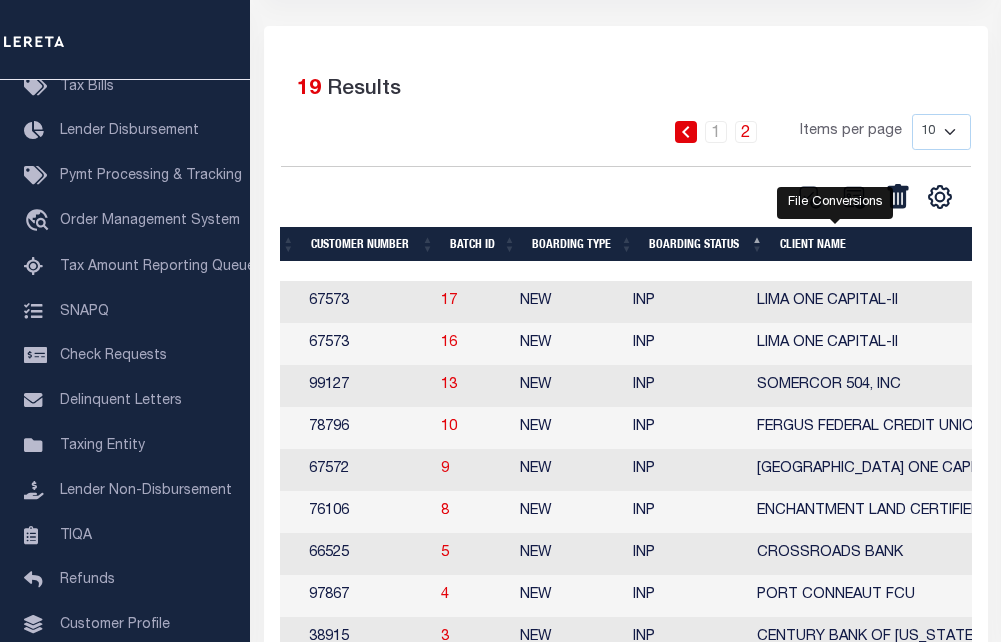 click 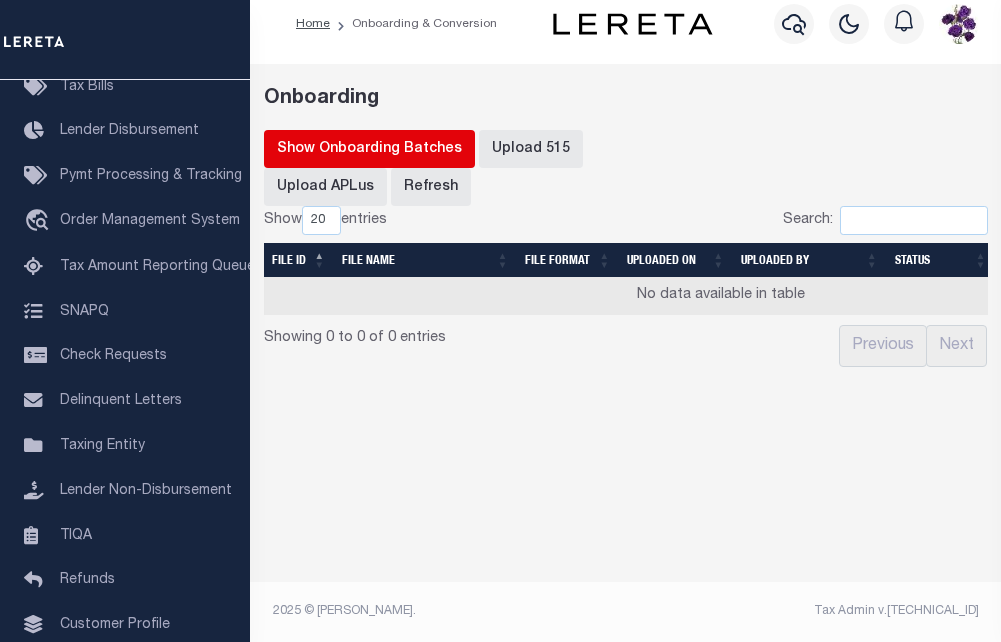click on "Show Onboarding Batches" at bounding box center (369, 149) 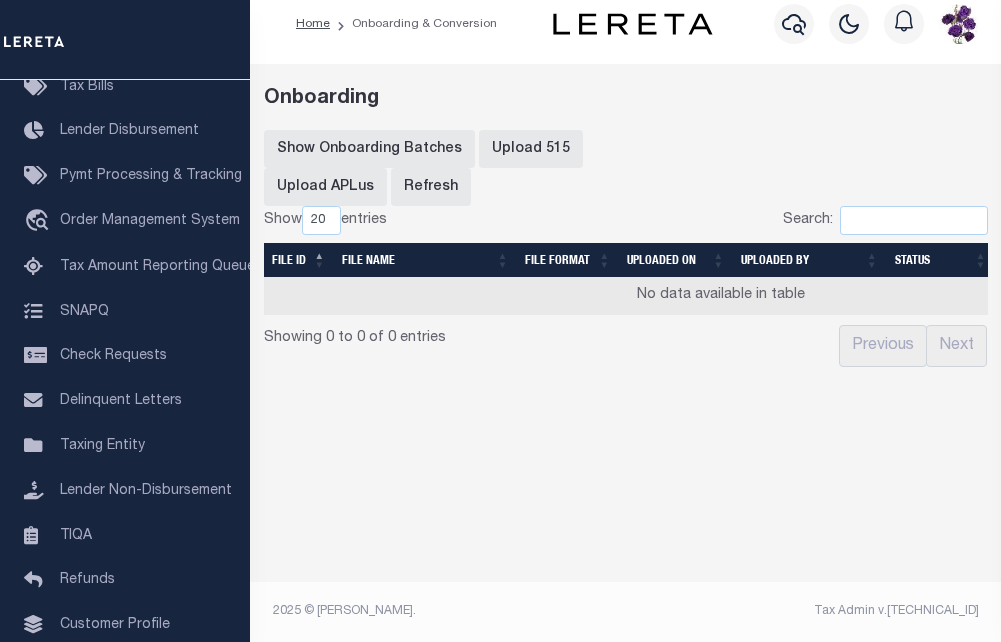 click at bounding box center (689, 168) 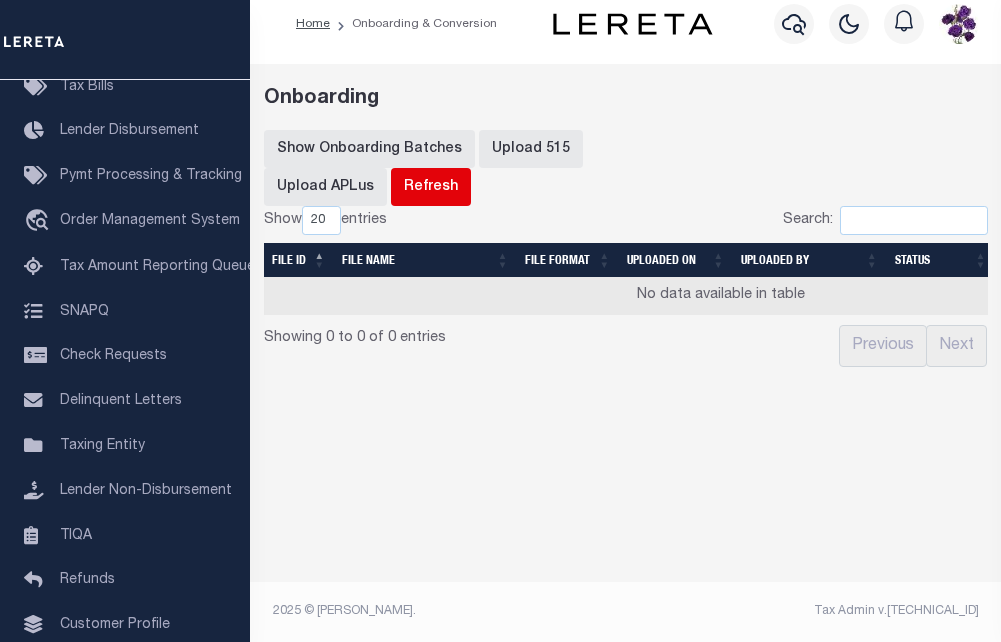 click on "Refresh" at bounding box center (431, 187) 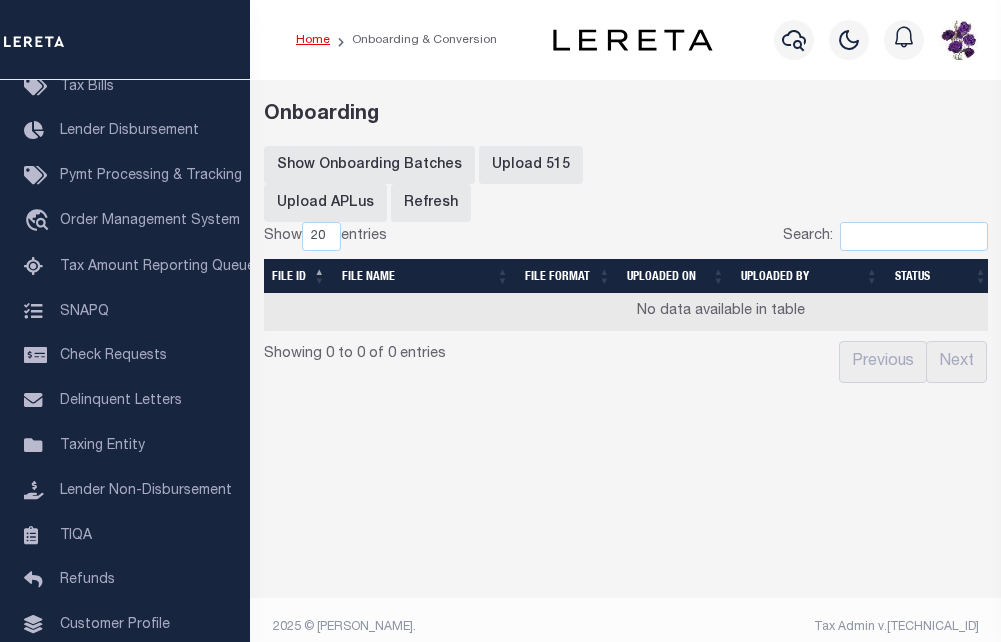 click on "Home" at bounding box center (313, 40) 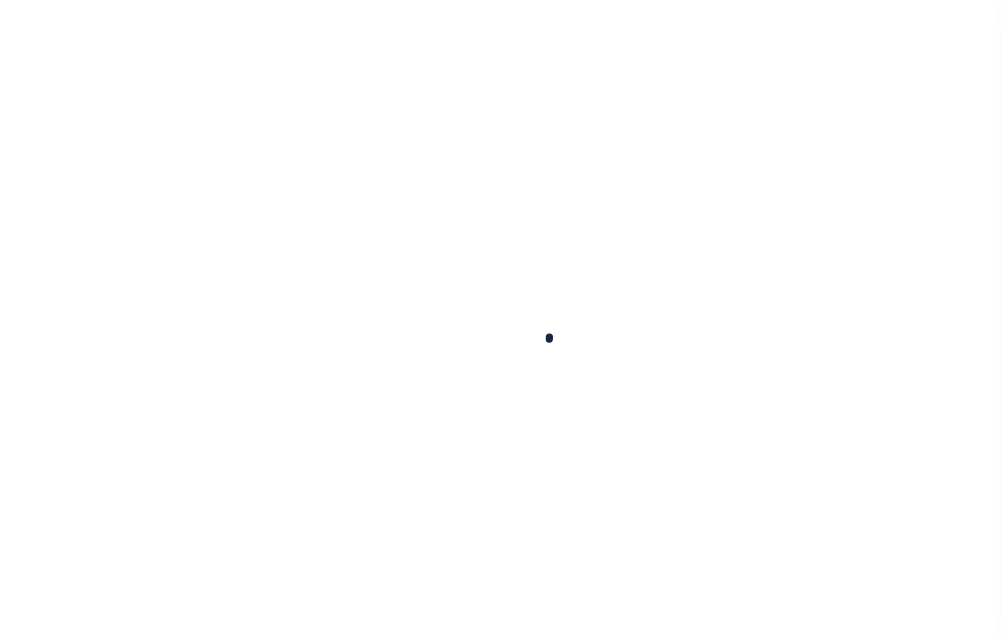 scroll, scrollTop: 0, scrollLeft: 0, axis: both 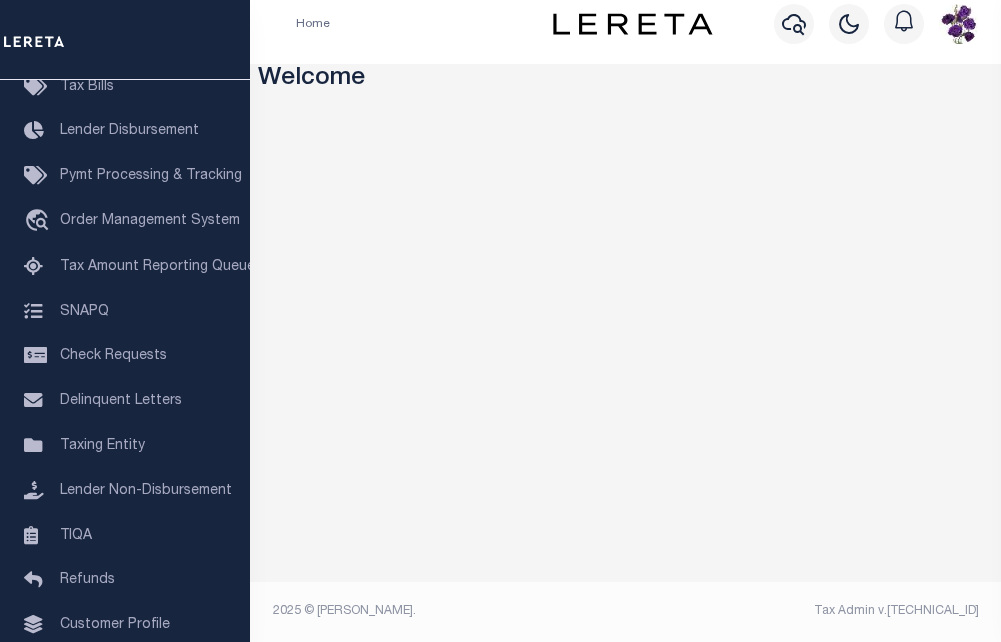 click on "Loan Onboarding" at bounding box center [117, 715] 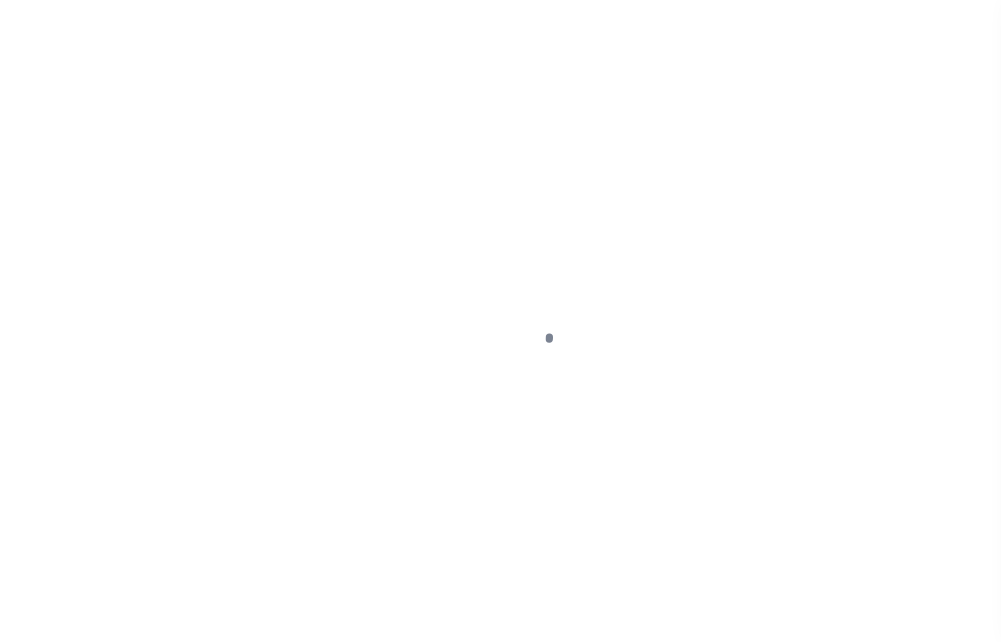 scroll, scrollTop: 0, scrollLeft: 0, axis: both 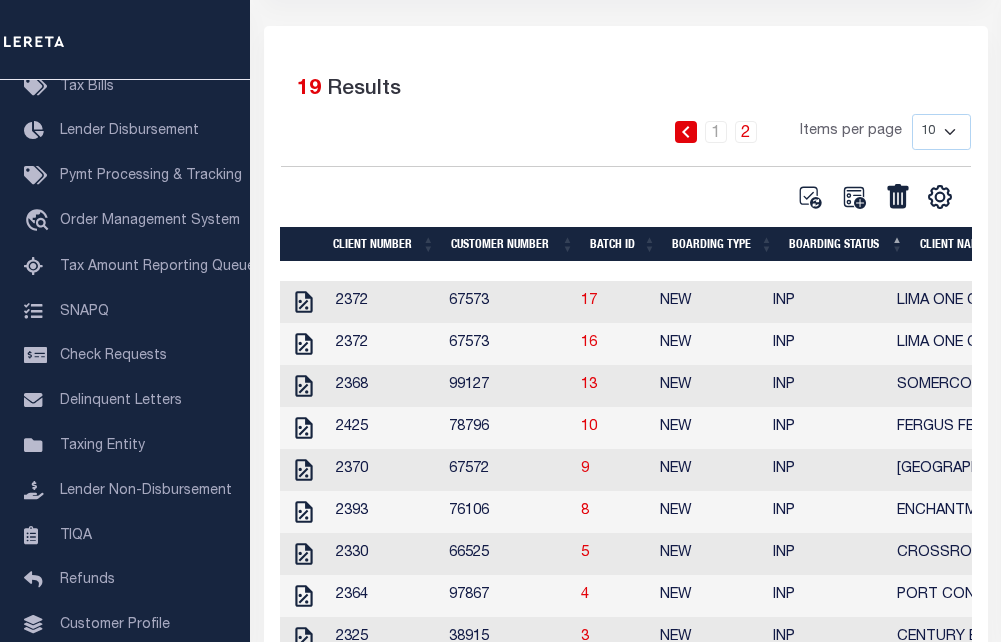 drag, startPoint x: 517, startPoint y: 574, endPoint x: 561, endPoint y: 570, distance: 44.181442 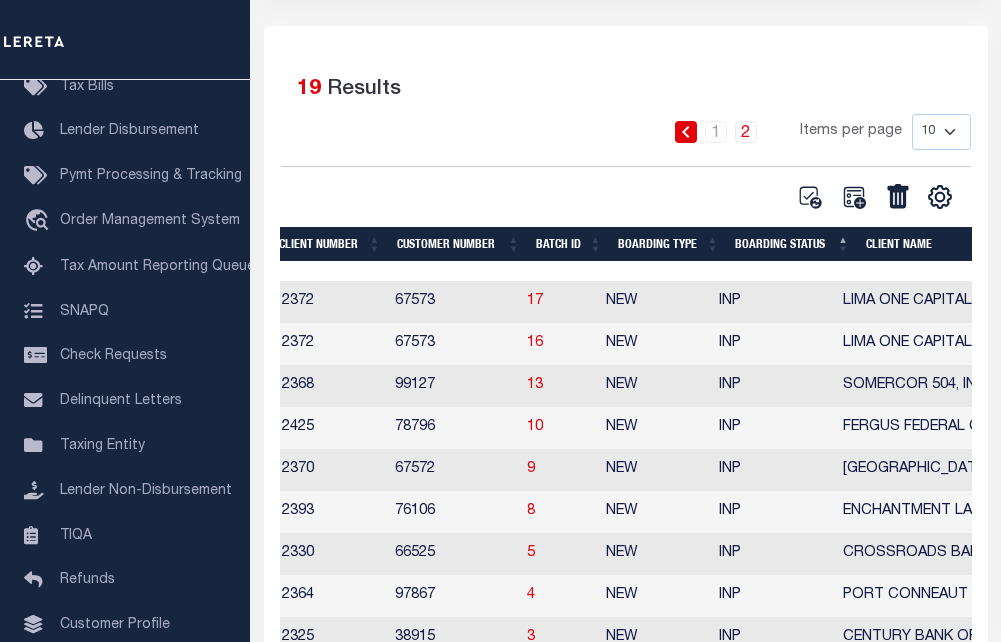 scroll, scrollTop: 0, scrollLeft: 86, axis: horizontal 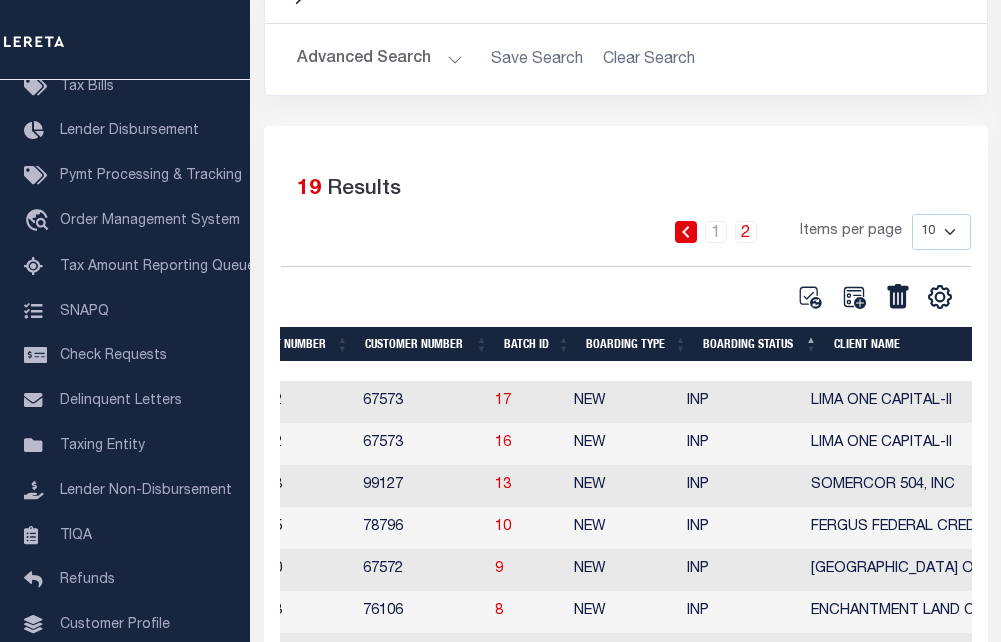 click on "LIMA ONE CAPITAL" at bounding box center (952, 570) 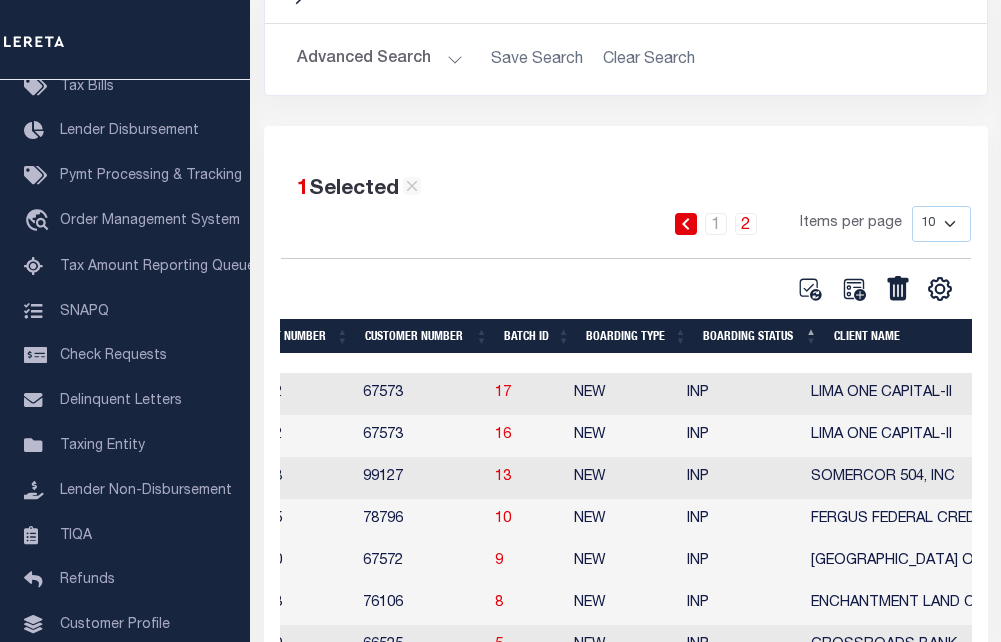 scroll, scrollTop: 0, scrollLeft: 127, axis: horizontal 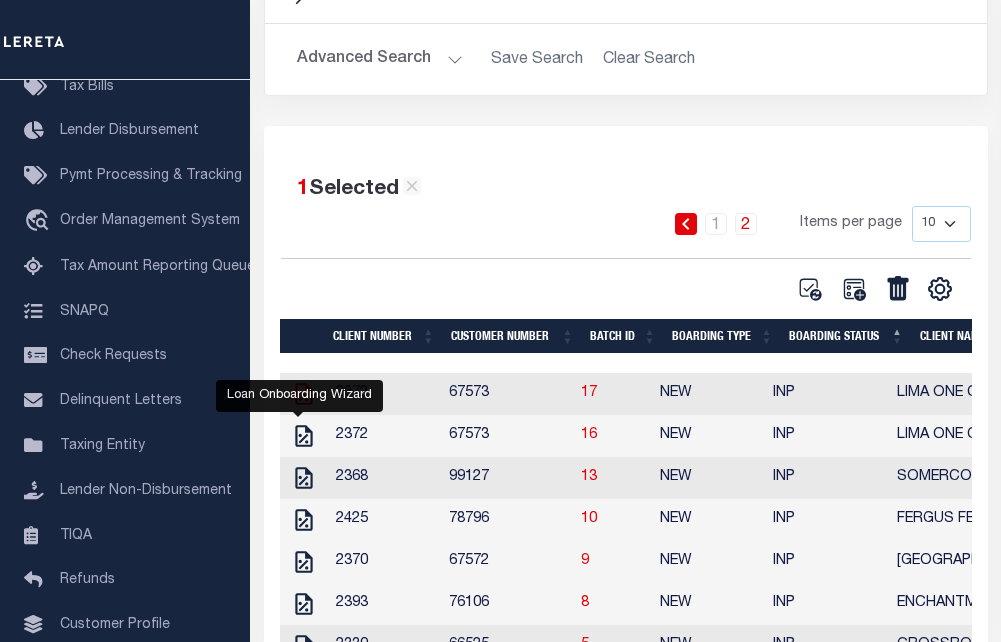click 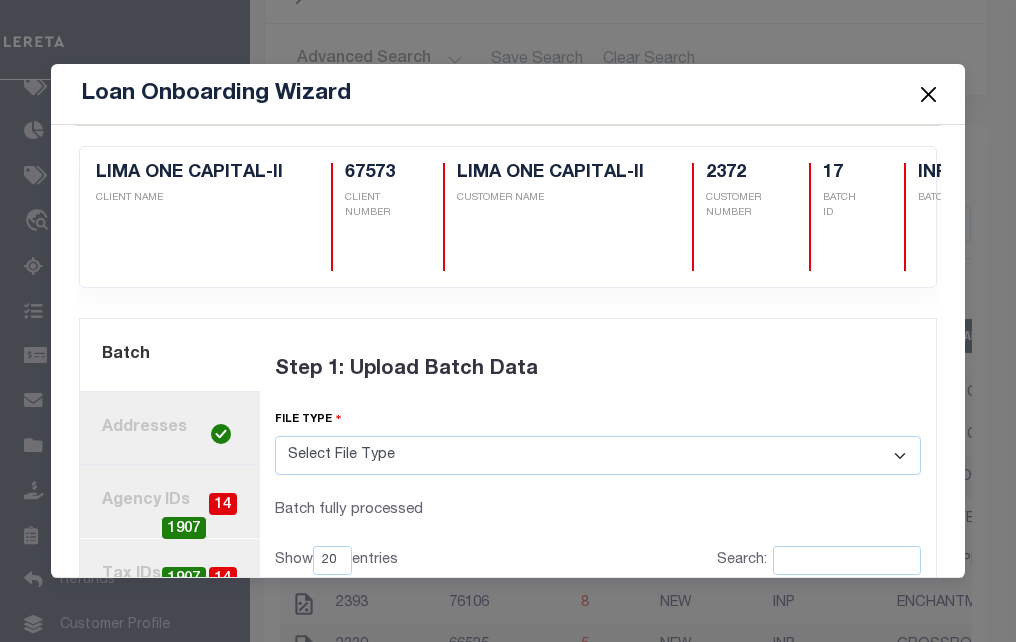 click on "Loan Onboarding Wizard" at bounding box center (216, 94) 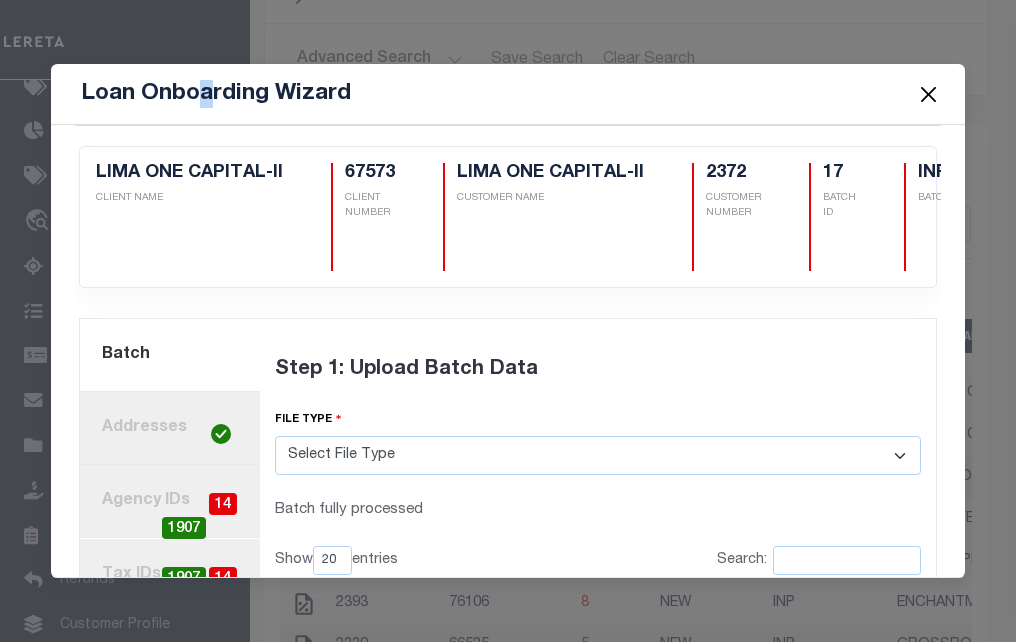 click at bounding box center [928, 94] 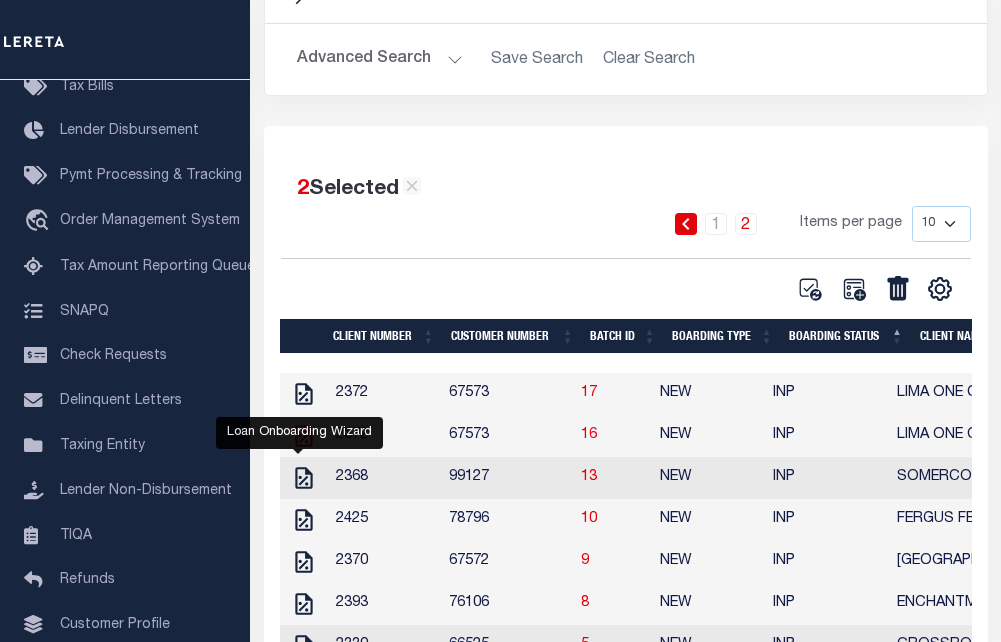 click 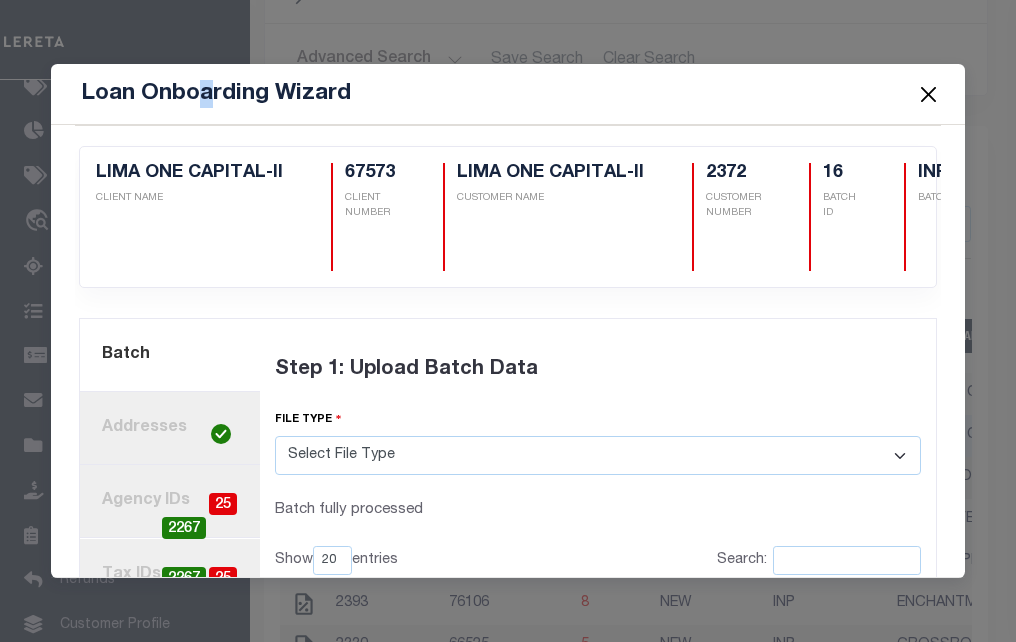 click on "2.  Addresses" at bounding box center (170, 428) 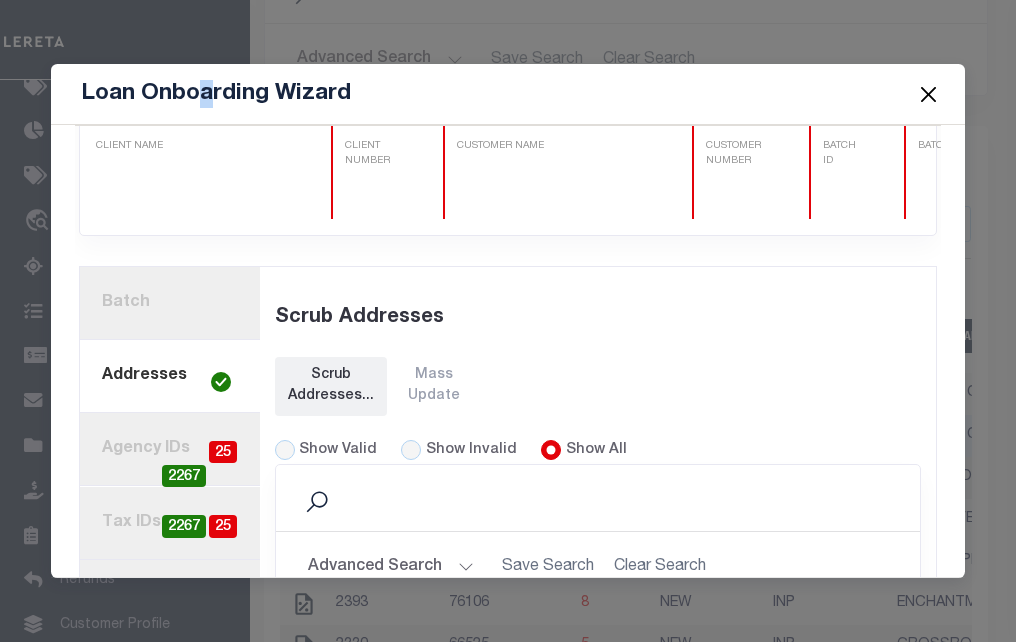 scroll, scrollTop: 100, scrollLeft: 0, axis: vertical 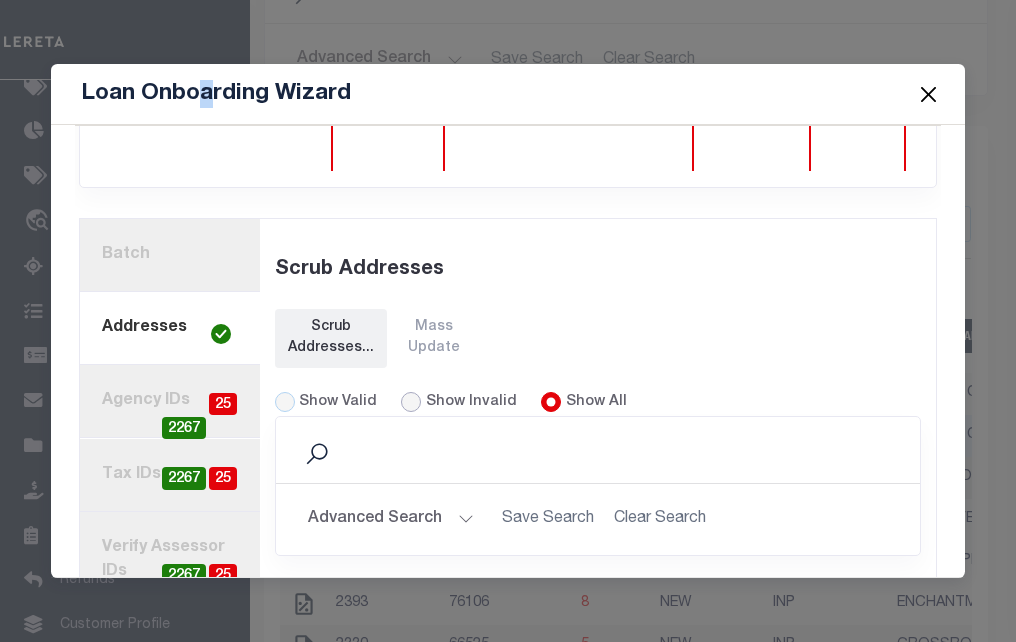 click on "Show Invalid" at bounding box center [411, 402] 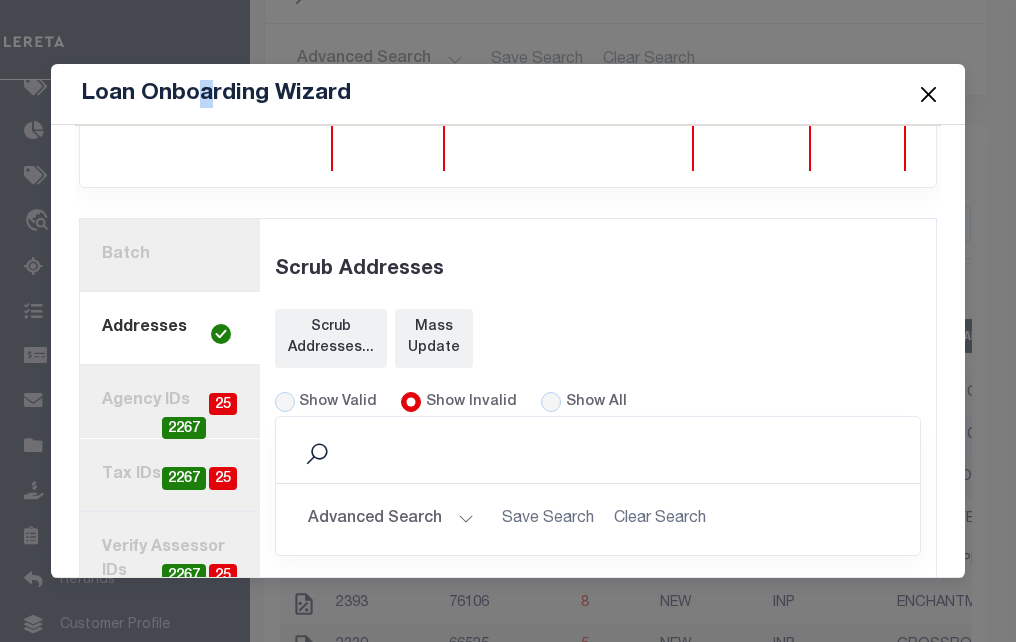 click on "3.  Agency IDs   25   2267" at bounding box center [170, 401] 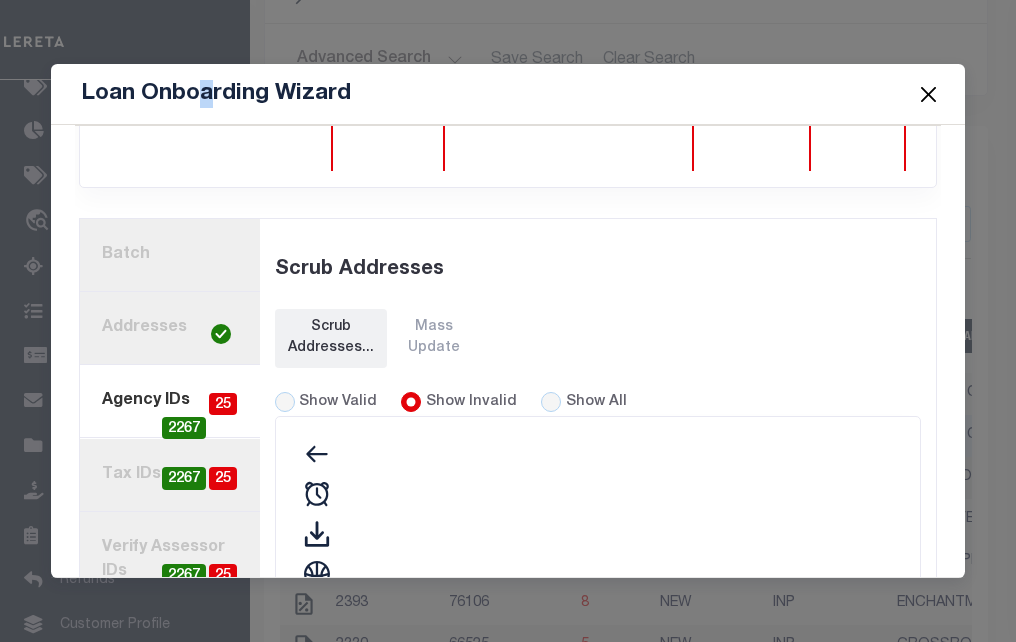 radio on "true" 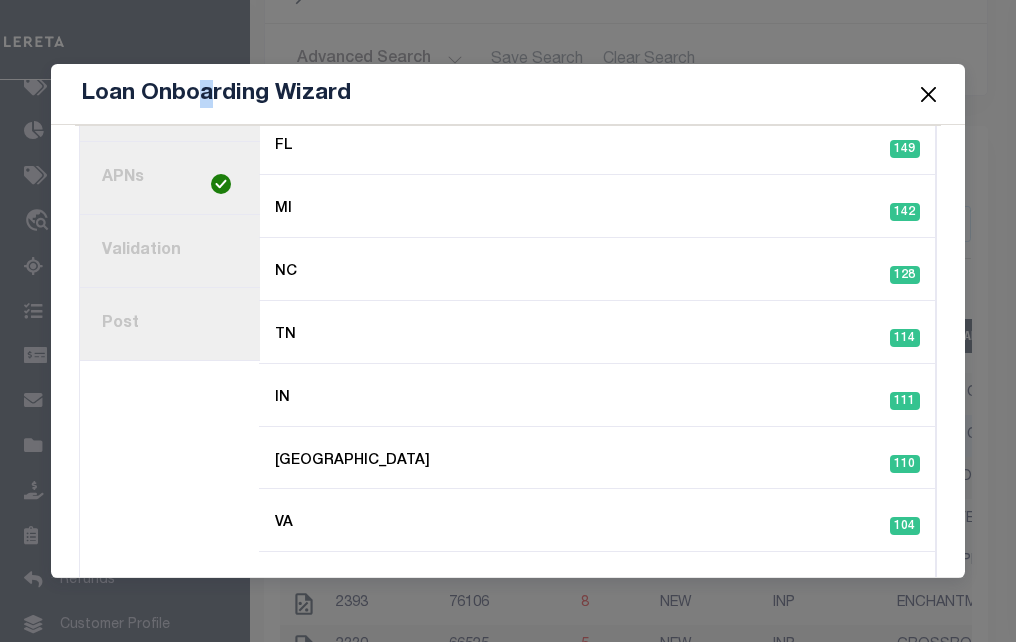 scroll, scrollTop: 600, scrollLeft: 0, axis: vertical 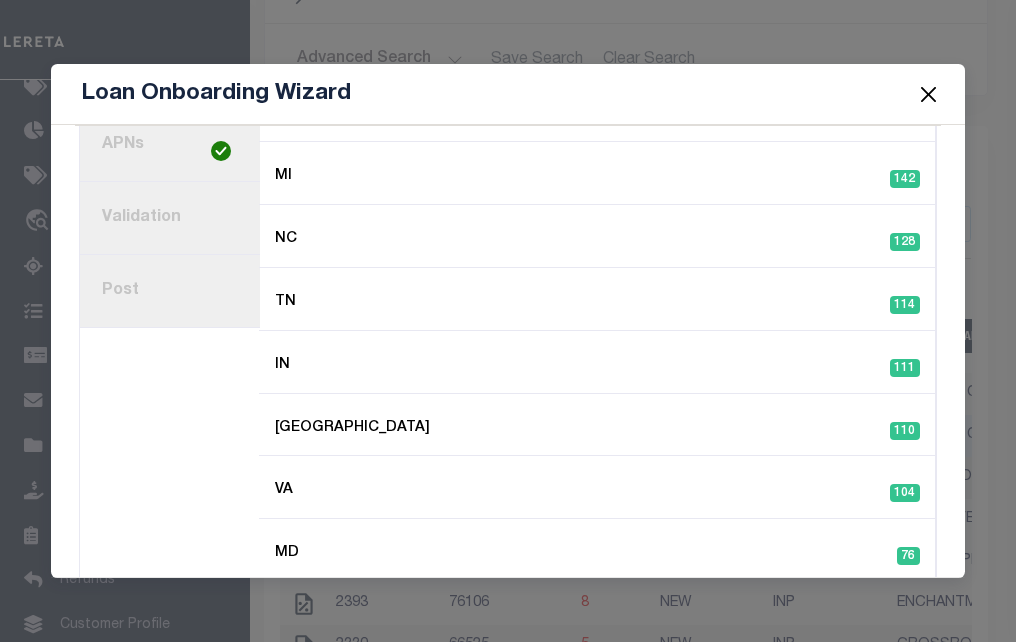 click on "52" at bounding box center (909, 682) 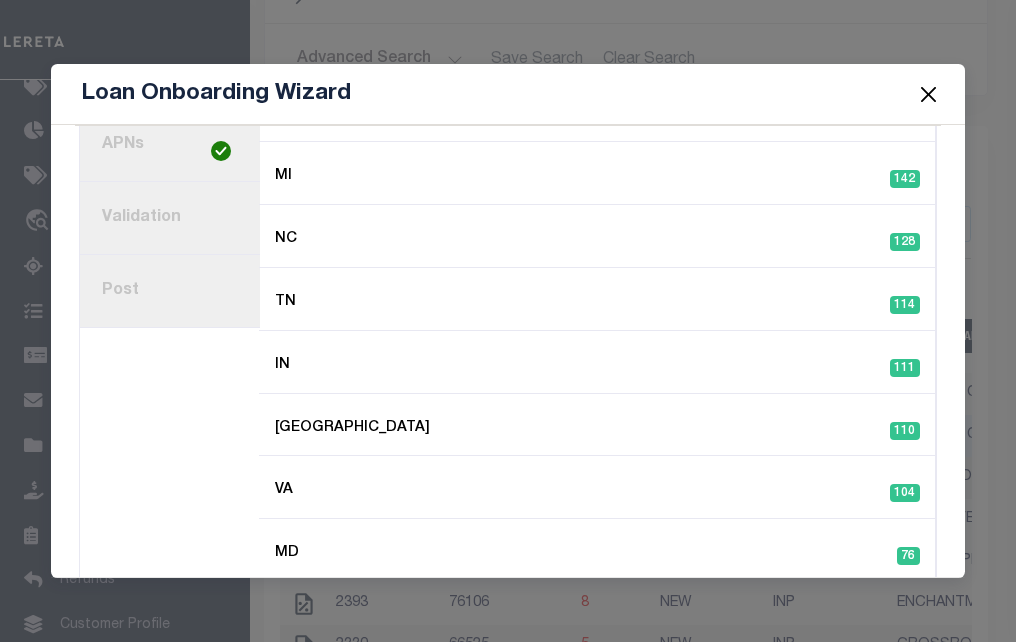 click on "SC" at bounding box center [285, 680] 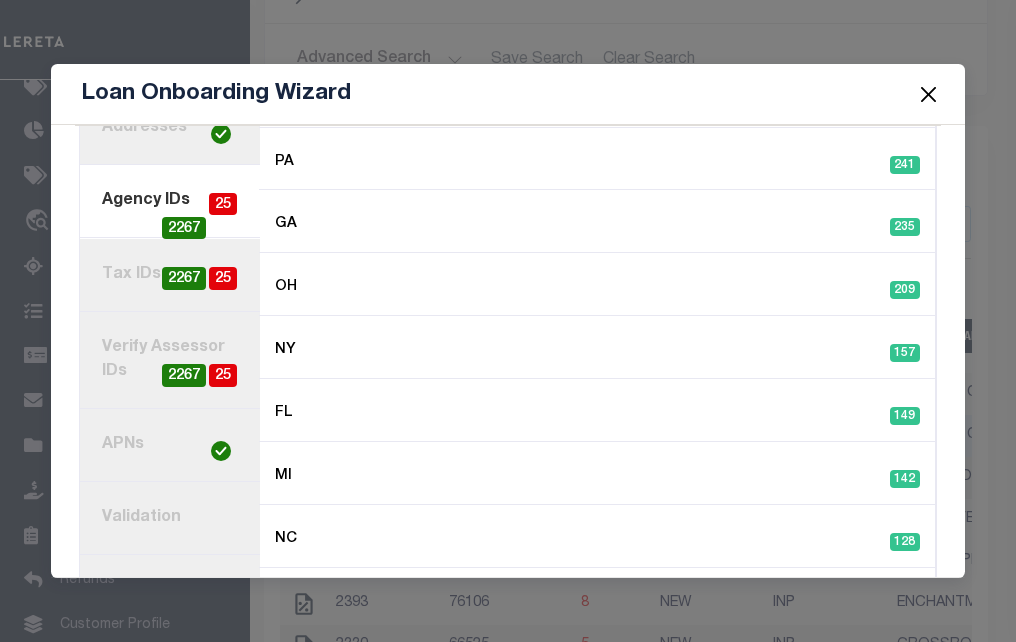 scroll, scrollTop: 200, scrollLeft: 0, axis: vertical 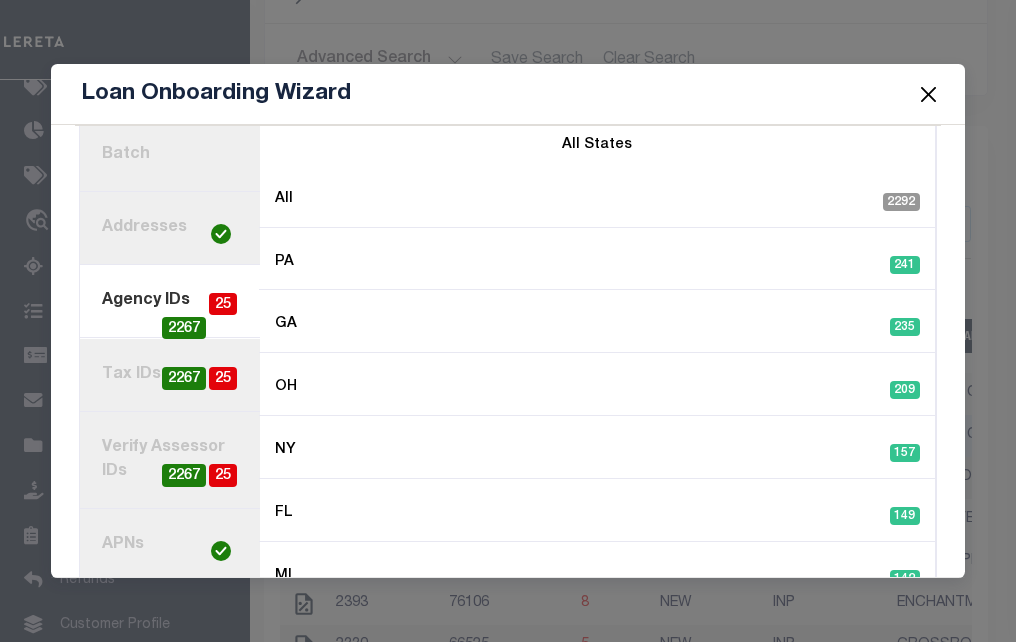 click on "NY
157" at bounding box center [598, 455] 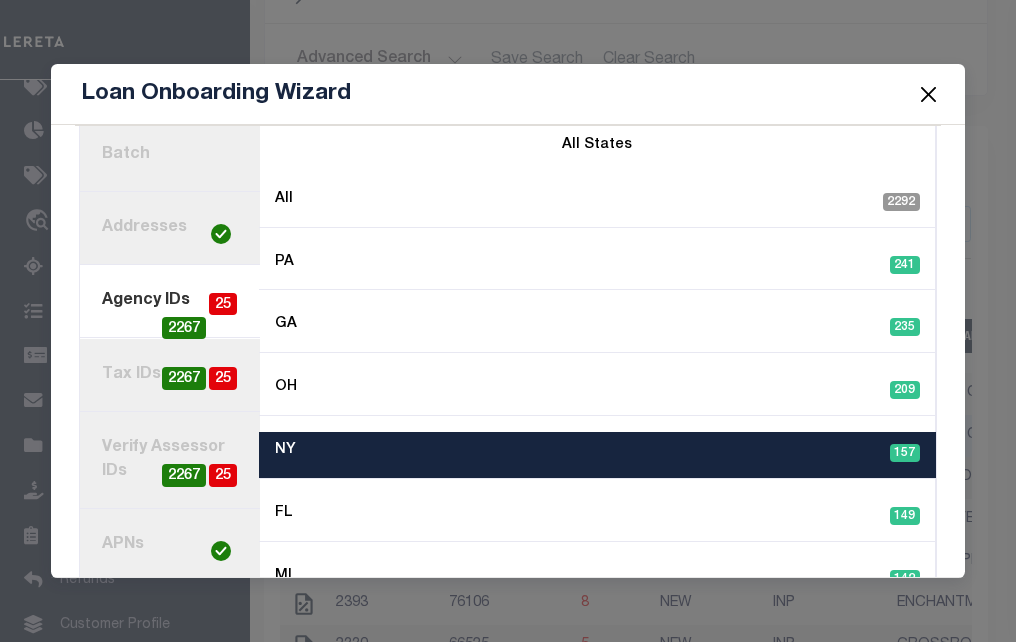 click on "NY
157" at bounding box center (598, 455) 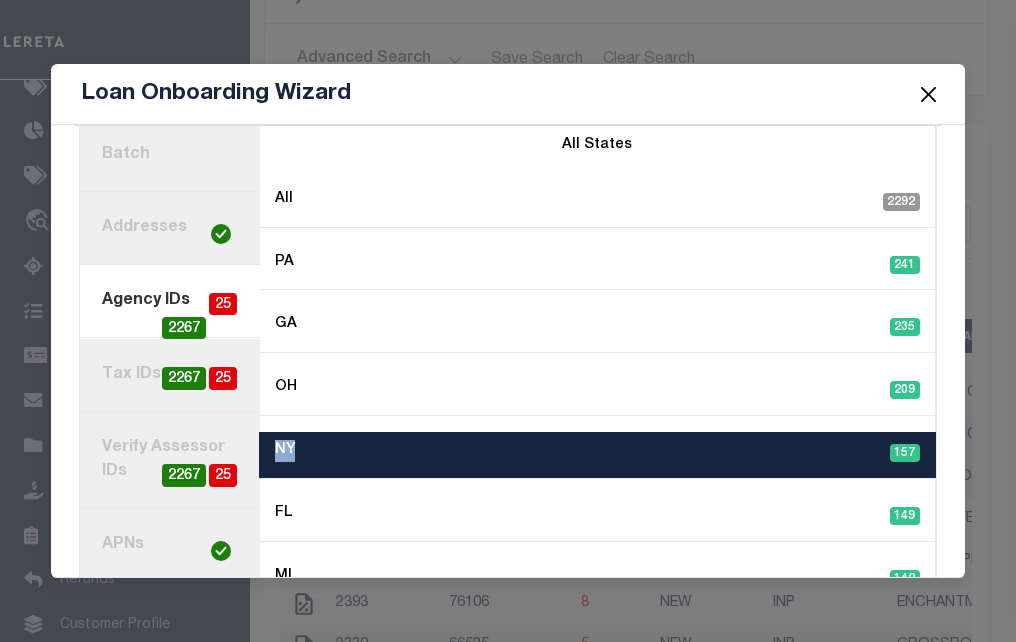 click on "NY
157" at bounding box center (598, 455) 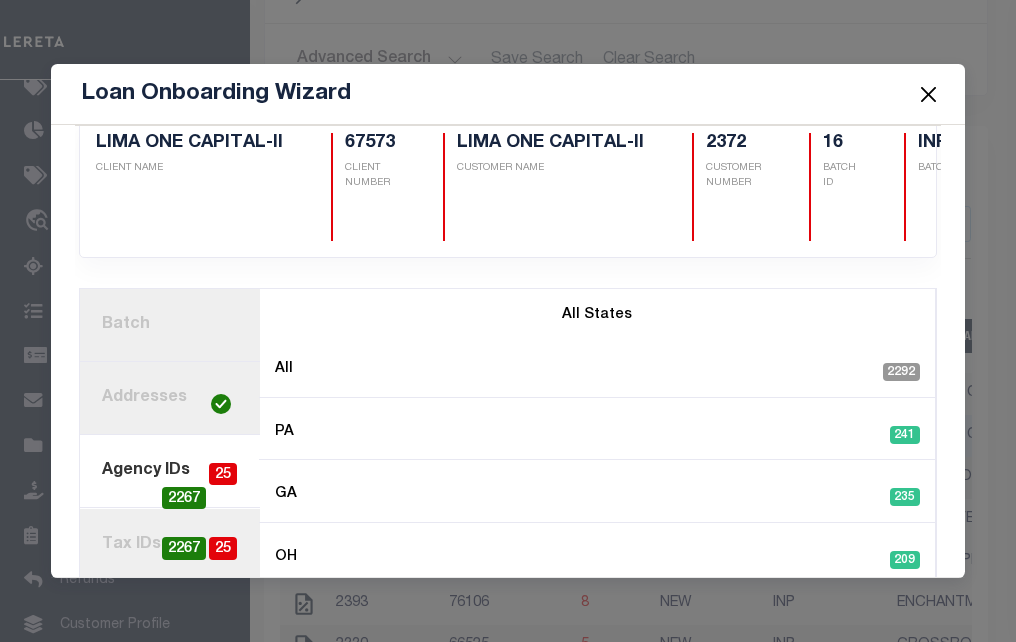 scroll, scrollTop: 0, scrollLeft: 0, axis: both 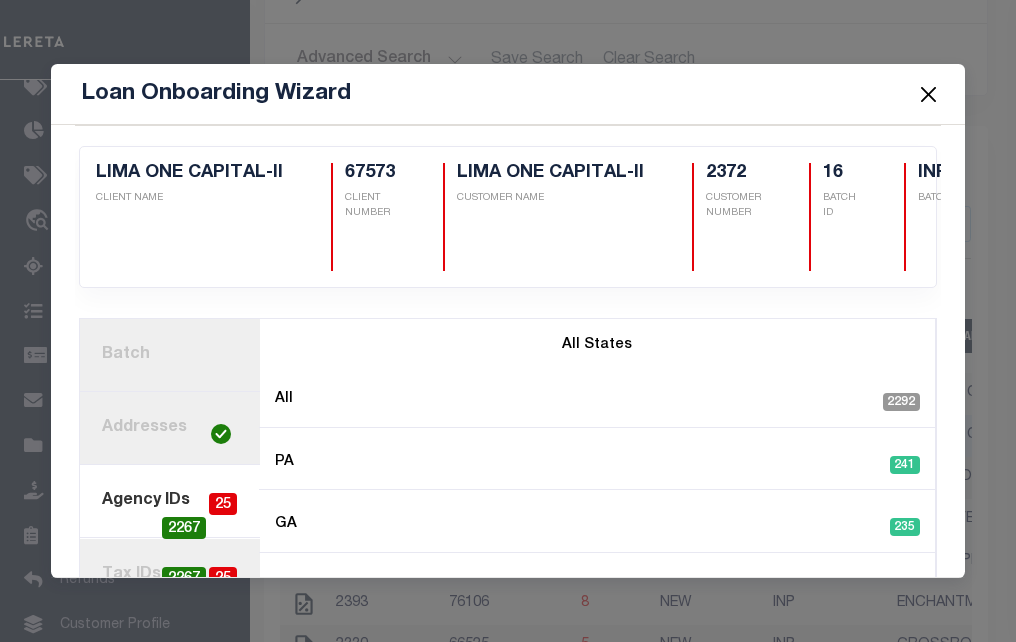 click on "25" at bounding box center (223, 504) 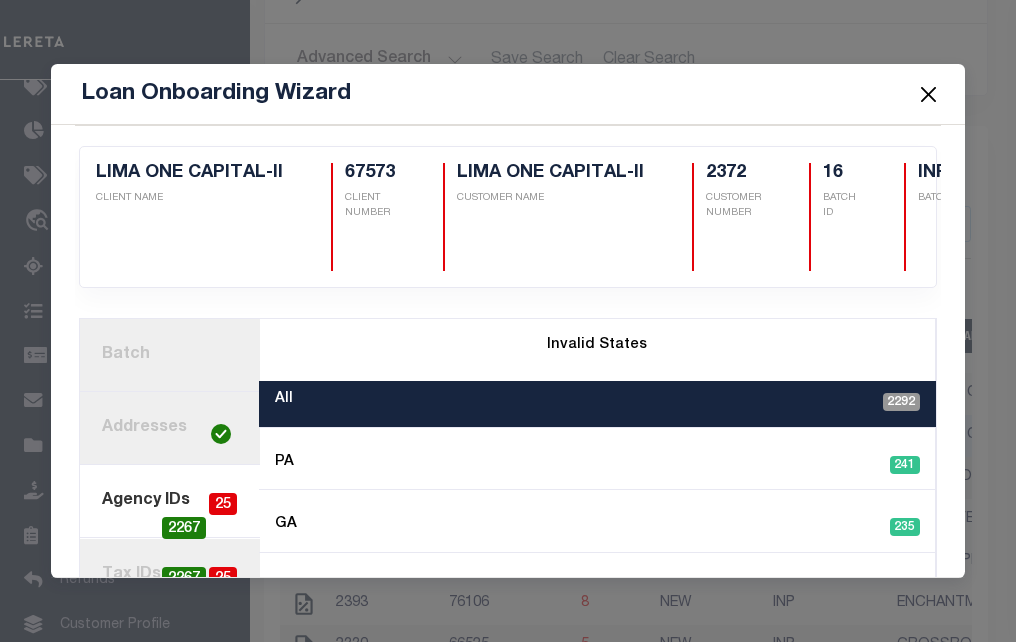 click on "25" at bounding box center (223, 504) 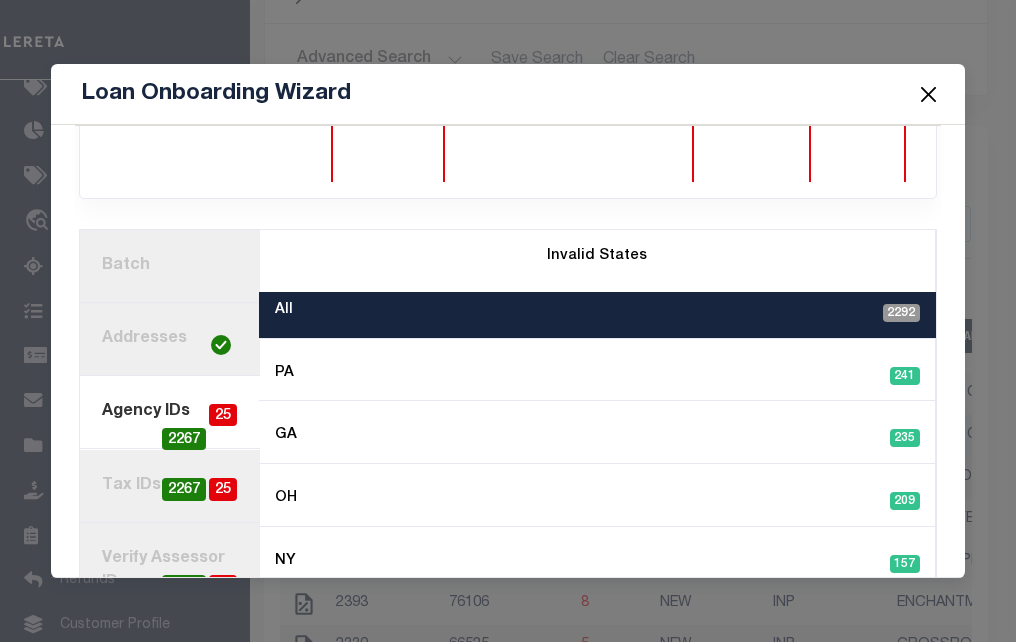scroll, scrollTop: 200, scrollLeft: 0, axis: vertical 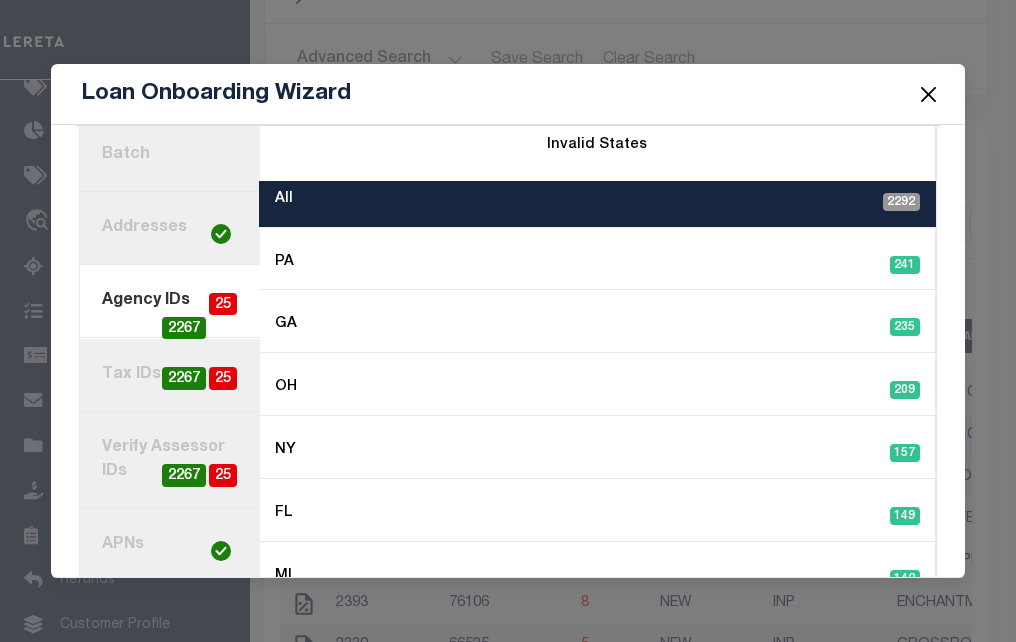click on "current step:  3.  Agency IDs   25   2267" at bounding box center [170, 301] 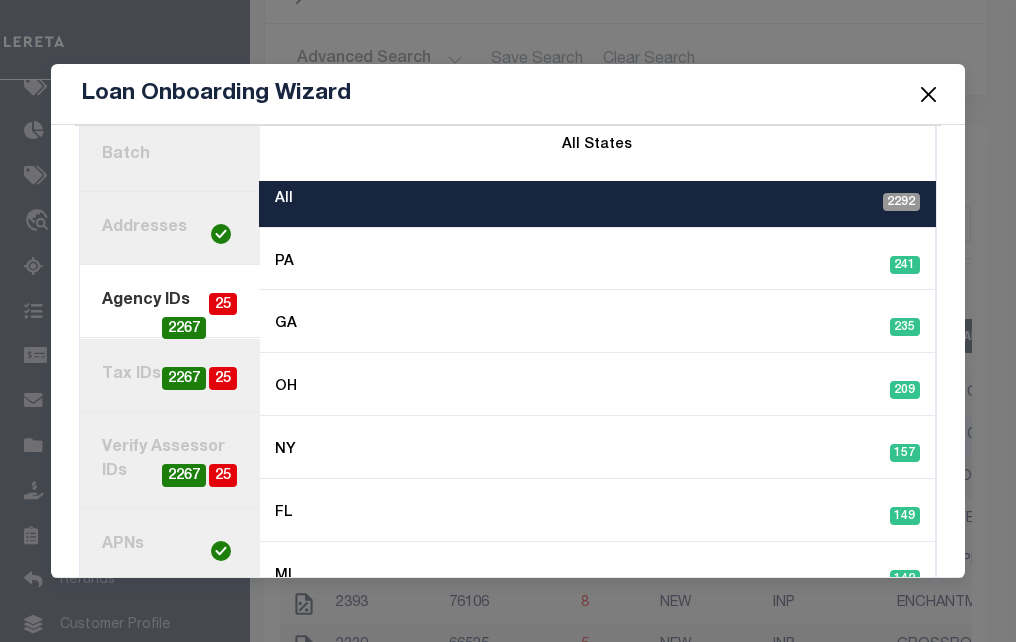 click on "25" at bounding box center [223, 304] 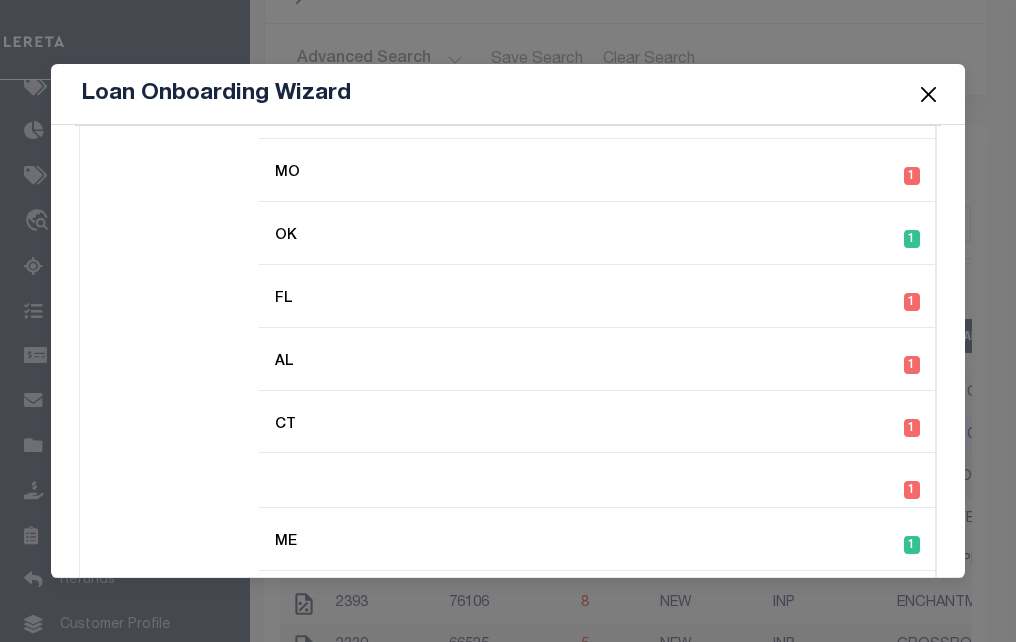 scroll, scrollTop: 3000, scrollLeft: 0, axis: vertical 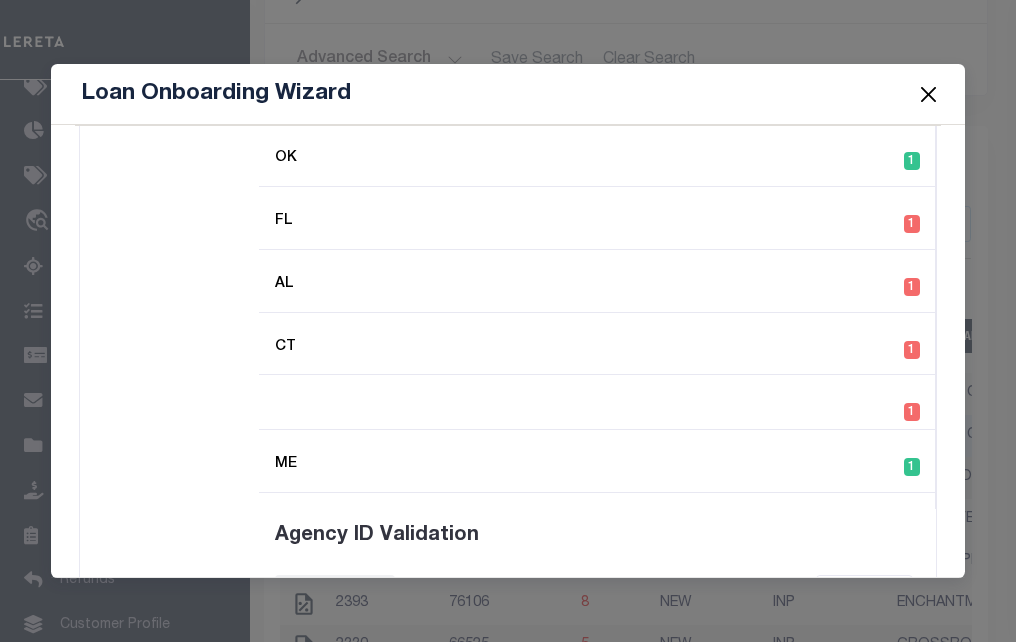 click 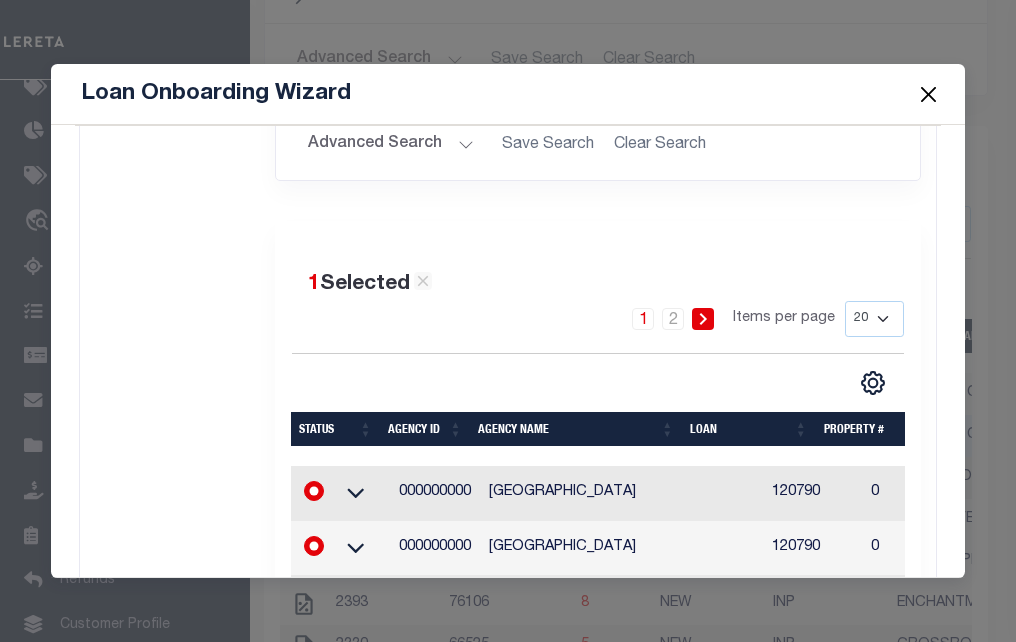 scroll, scrollTop: 3633, scrollLeft: 0, axis: vertical 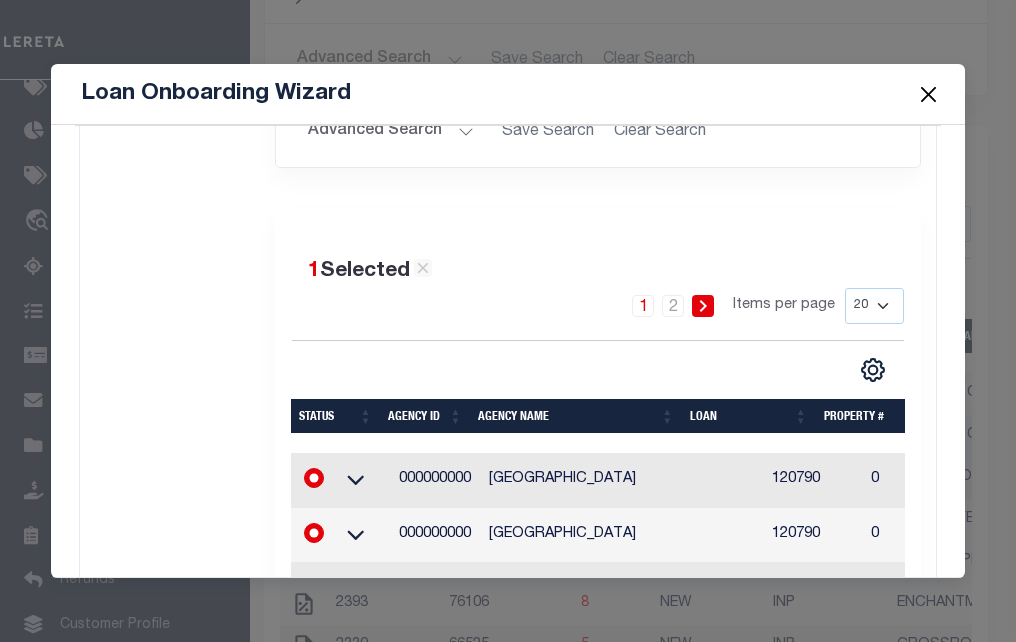 click 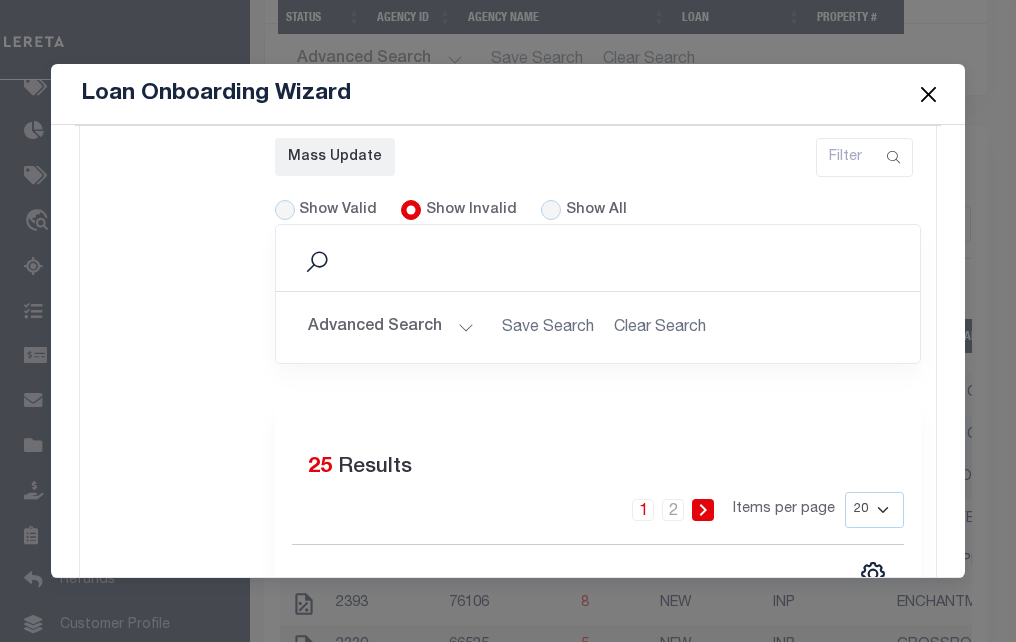 scroll, scrollTop: 3438, scrollLeft: 0, axis: vertical 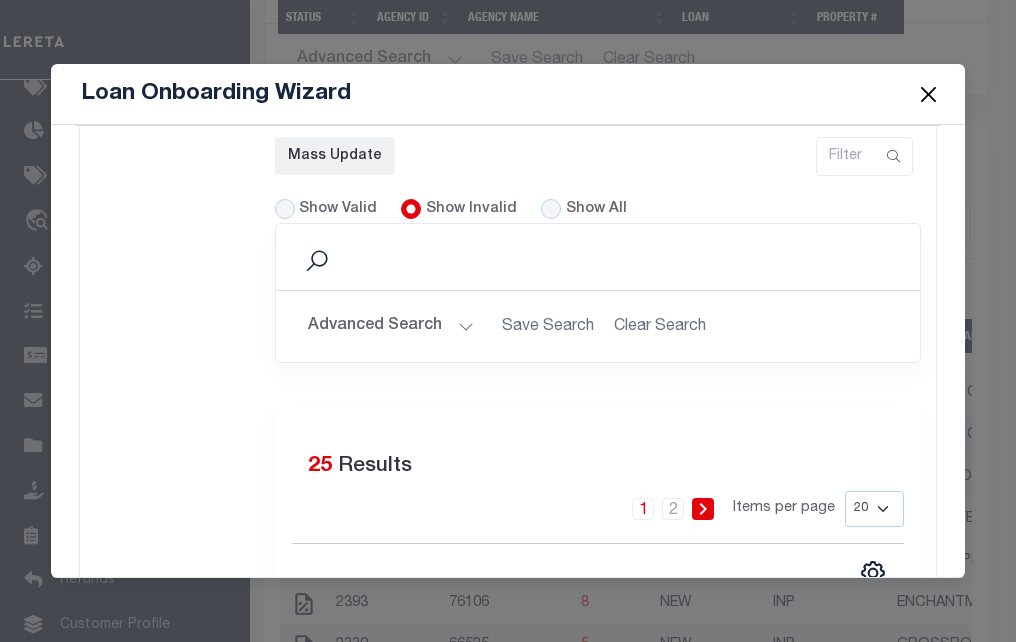 click 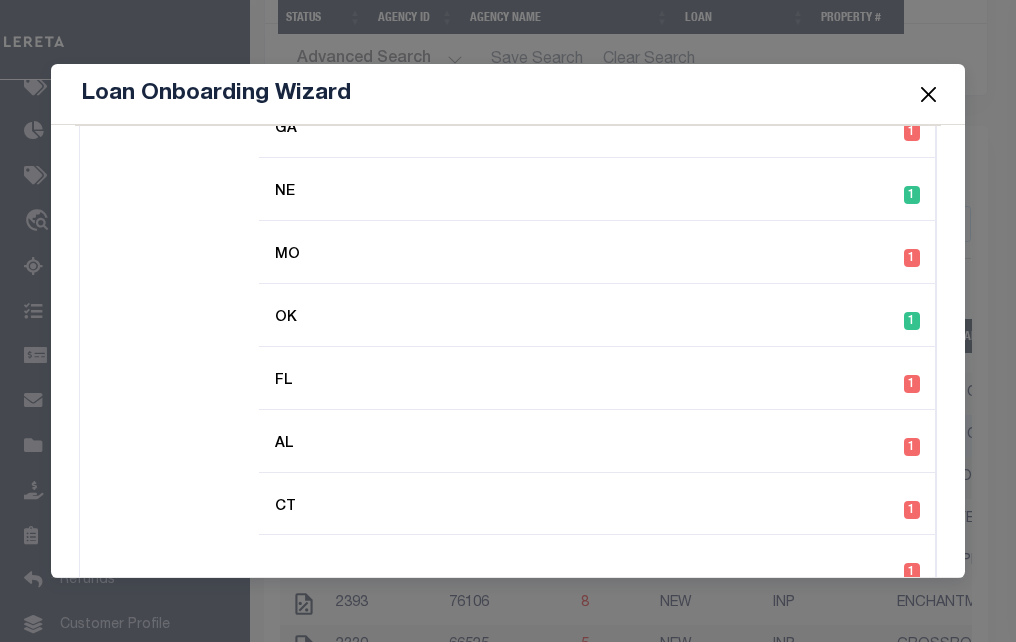 scroll, scrollTop: 2838, scrollLeft: 0, axis: vertical 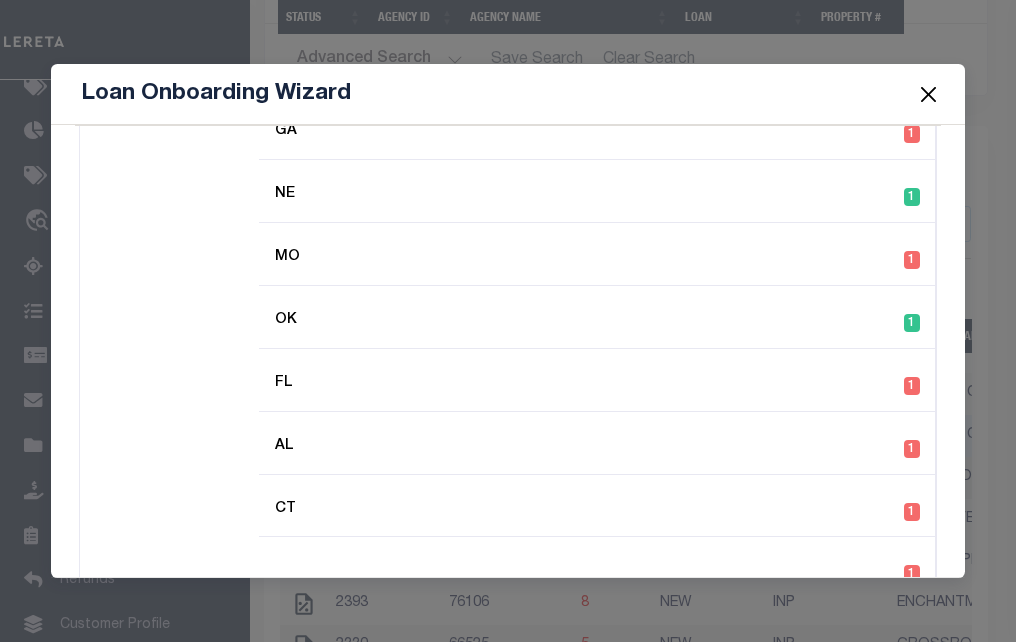 click on "20 40 60 100 200" at bounding box center (874, 1109) 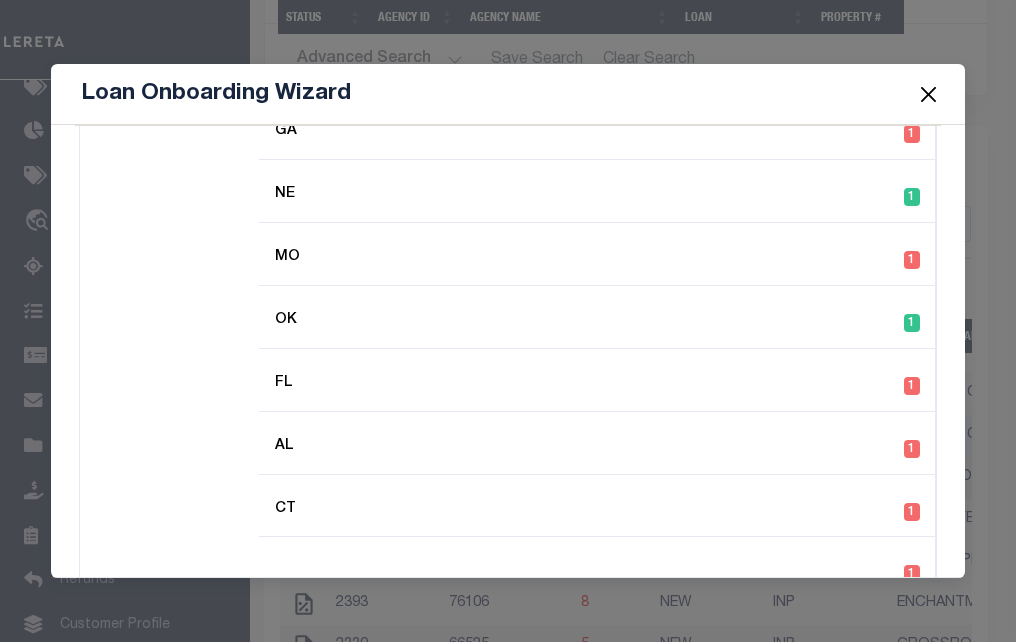 select on "200" 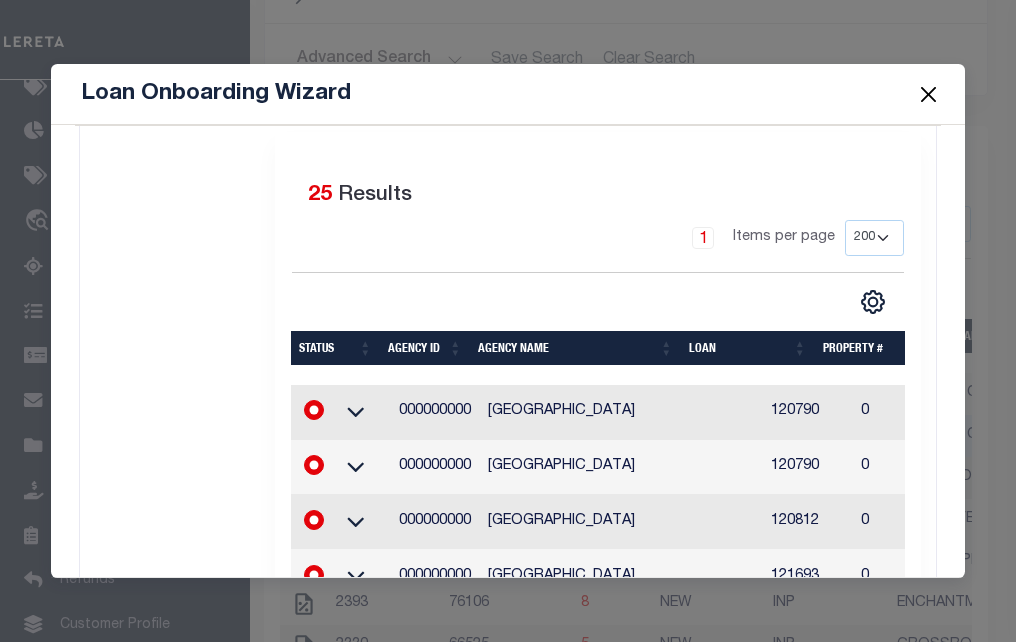 scroll, scrollTop: 3754, scrollLeft: 0, axis: vertical 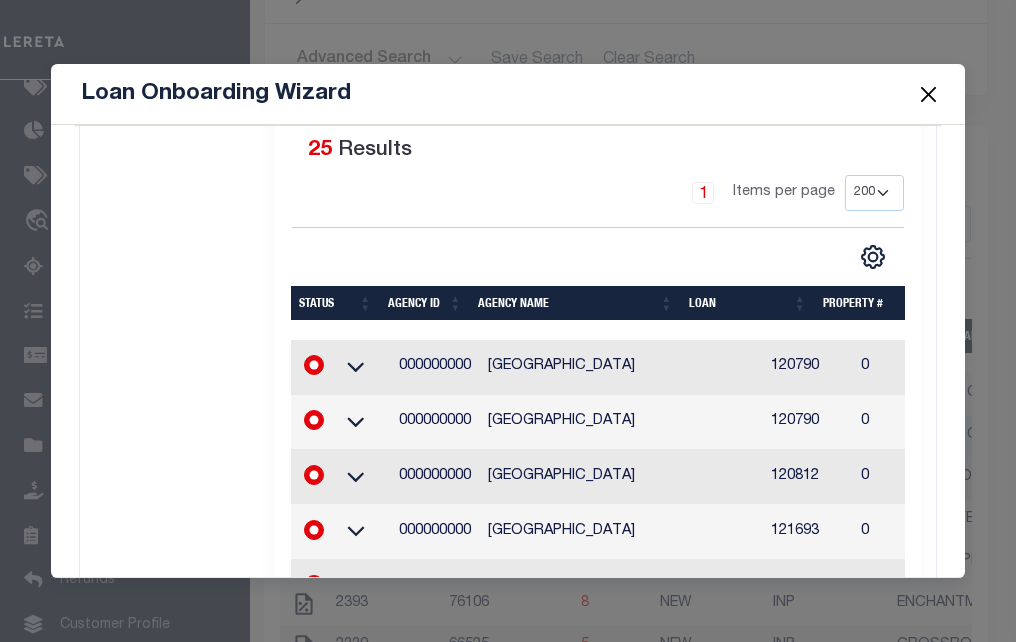 click 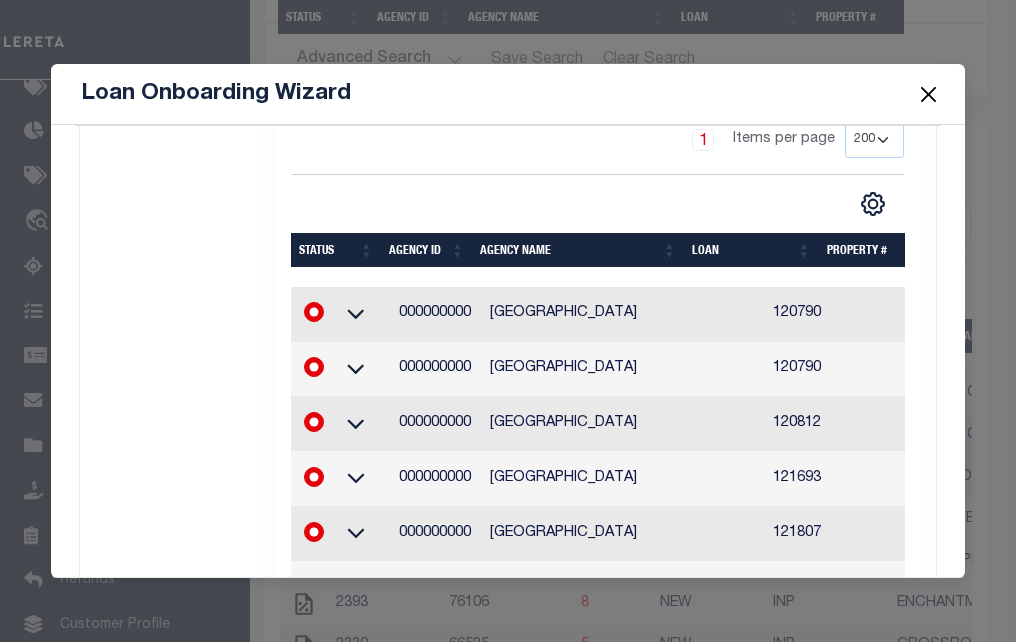 scroll, scrollTop: 3853, scrollLeft: 0, axis: vertical 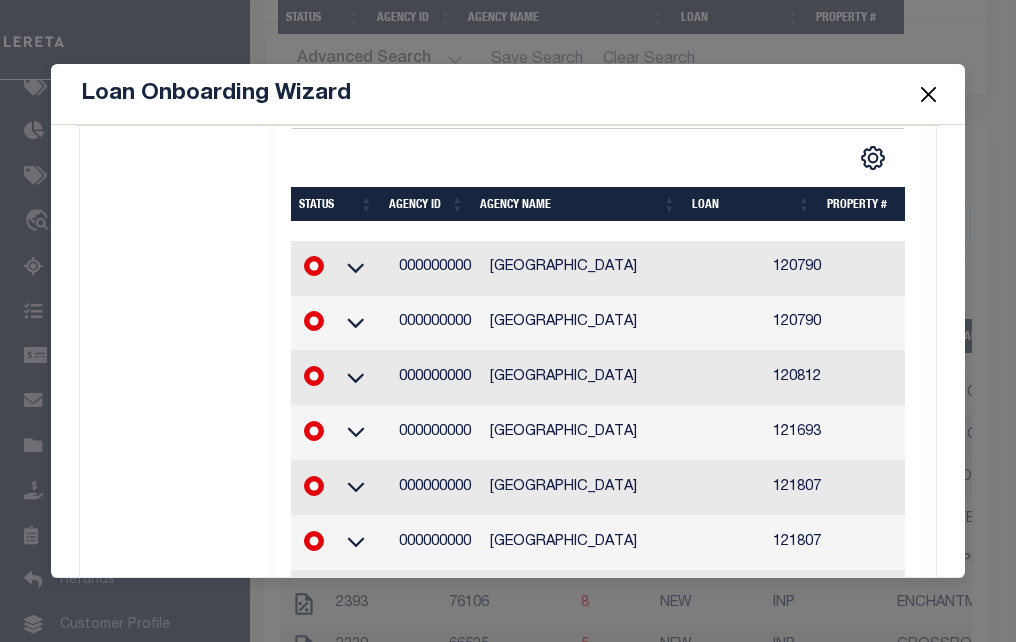 click 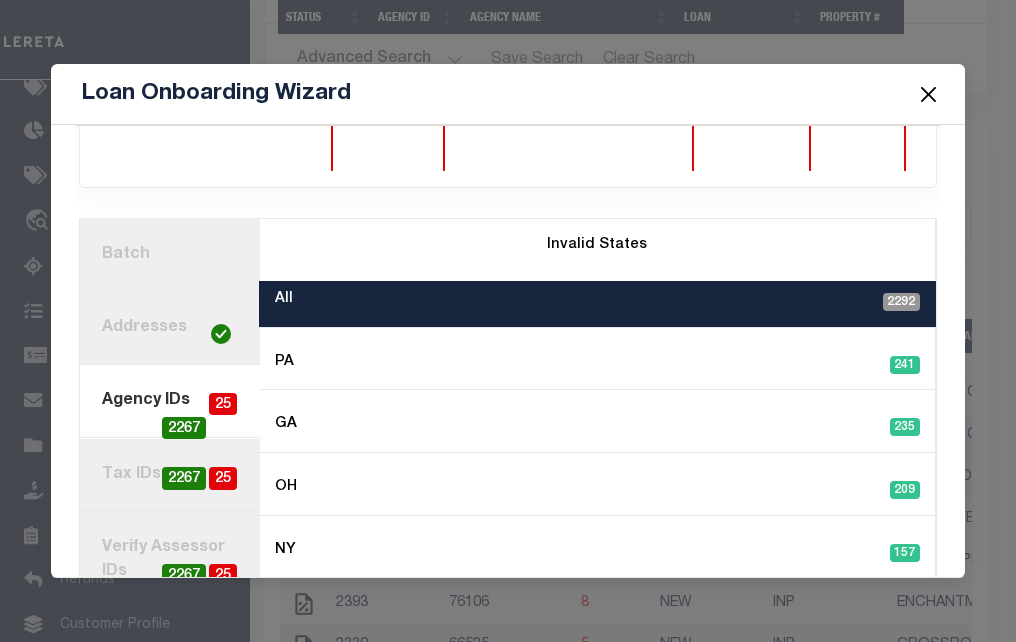 click on "25" at bounding box center (223, 478) 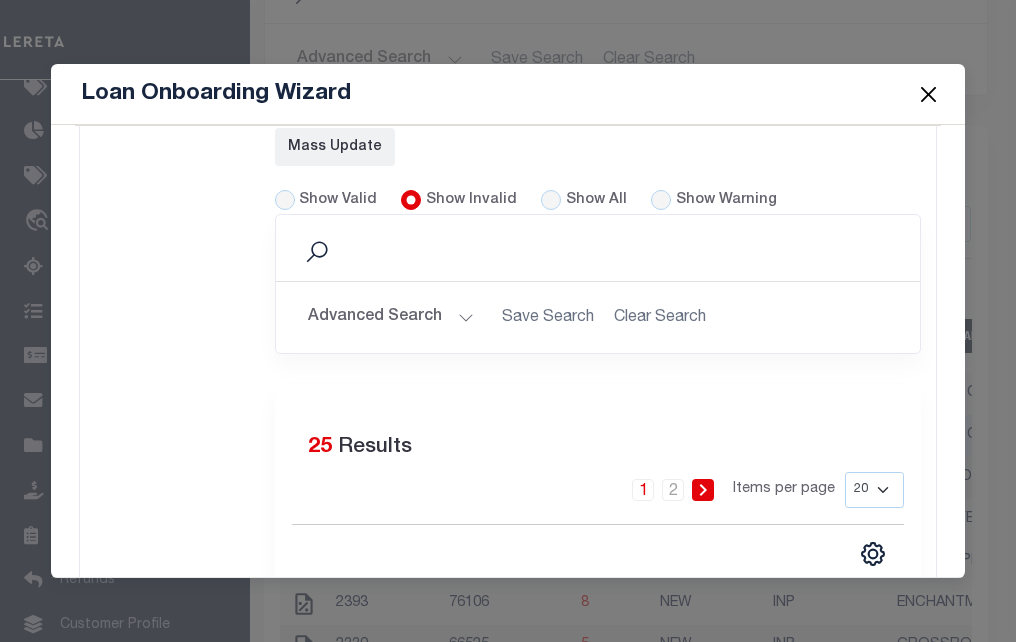 scroll, scrollTop: 3450, scrollLeft: 0, axis: vertical 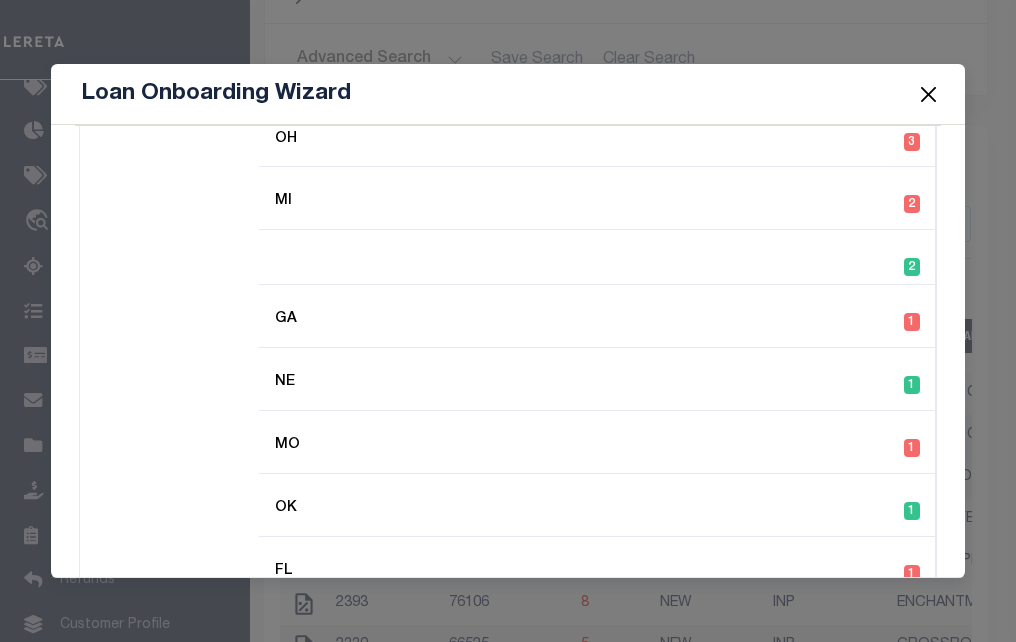 click on "20 40 60 100 200" at bounding box center [874, 1287] 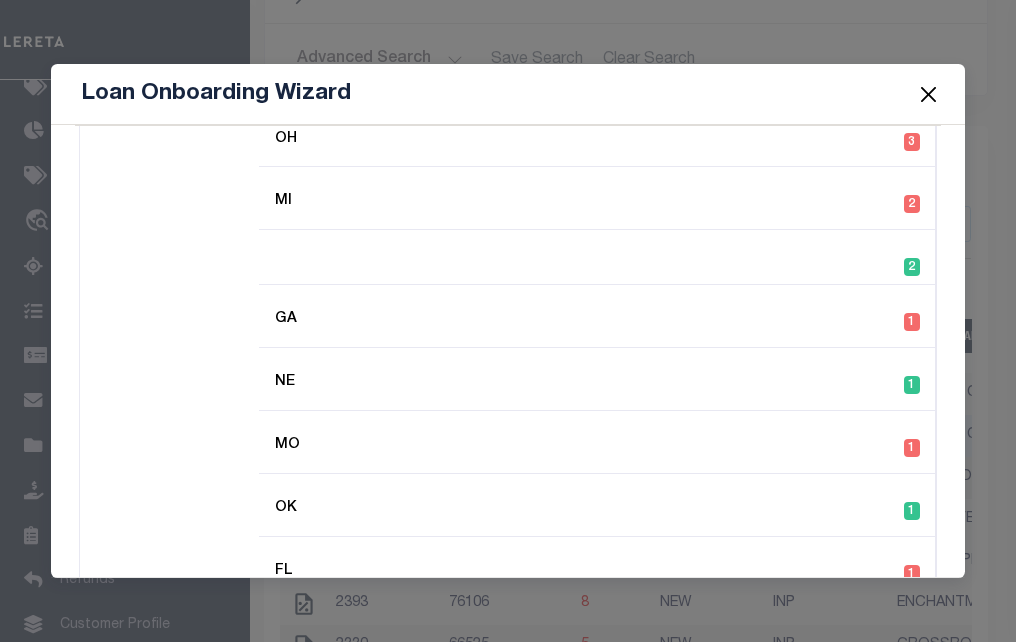 select on "60" 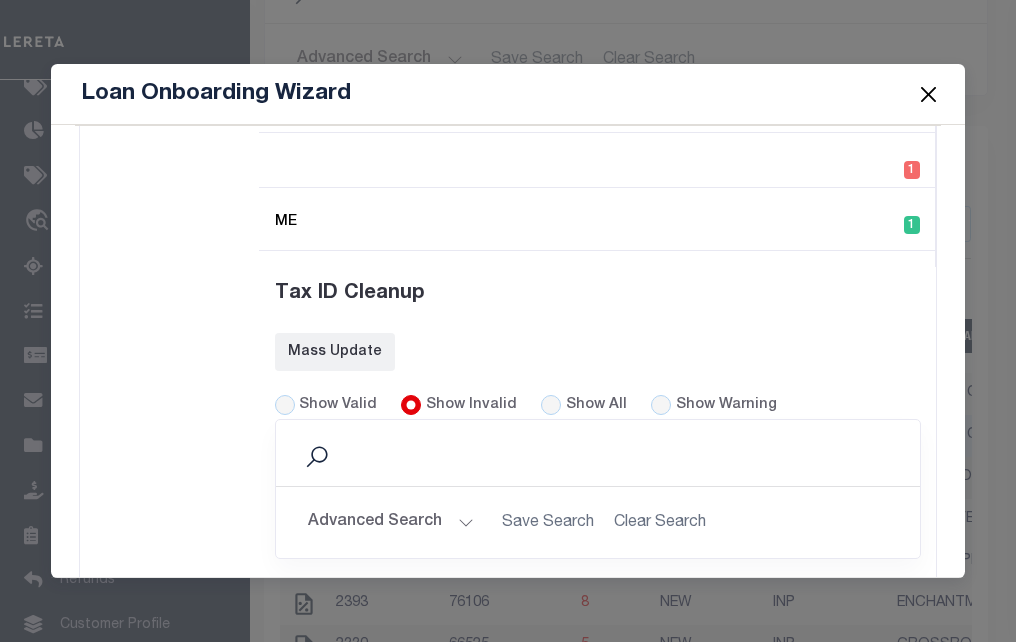 scroll, scrollTop: 3642, scrollLeft: 0, axis: vertical 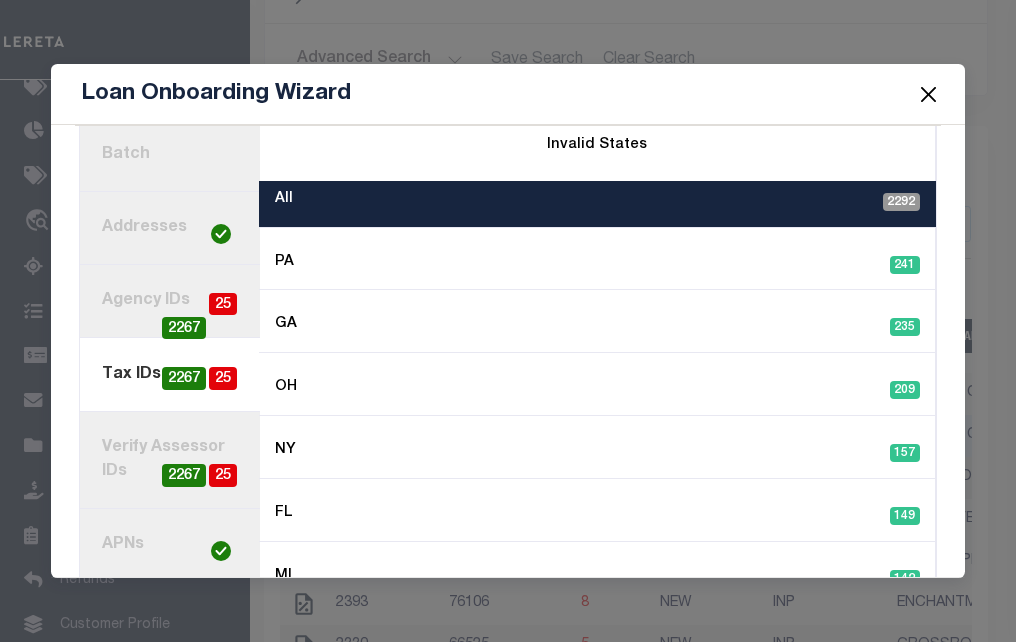 click on "7.  Validation" at bounding box center [170, 618] 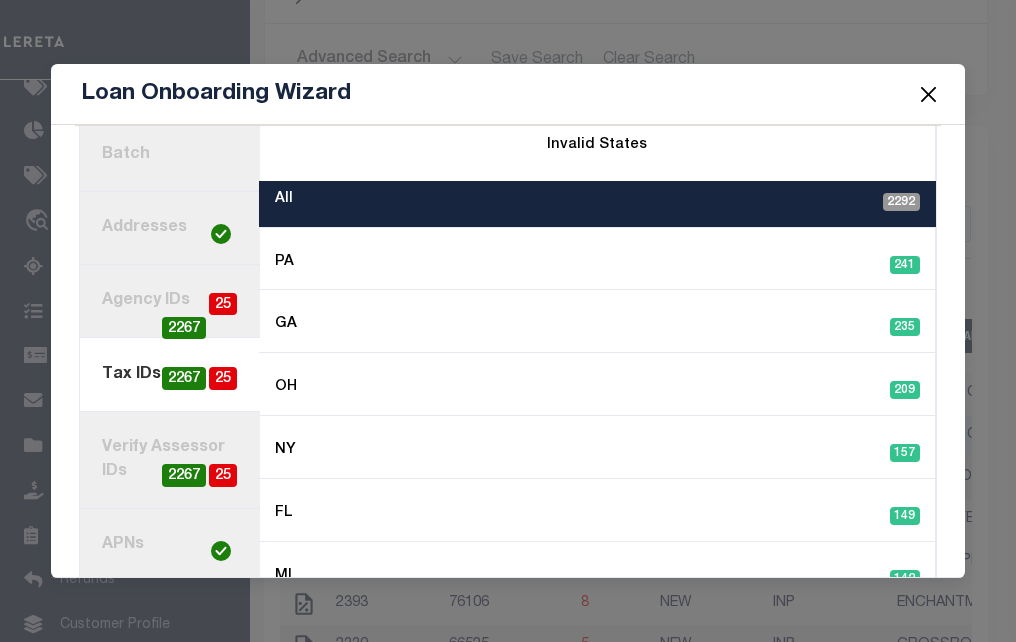 radio on "true" 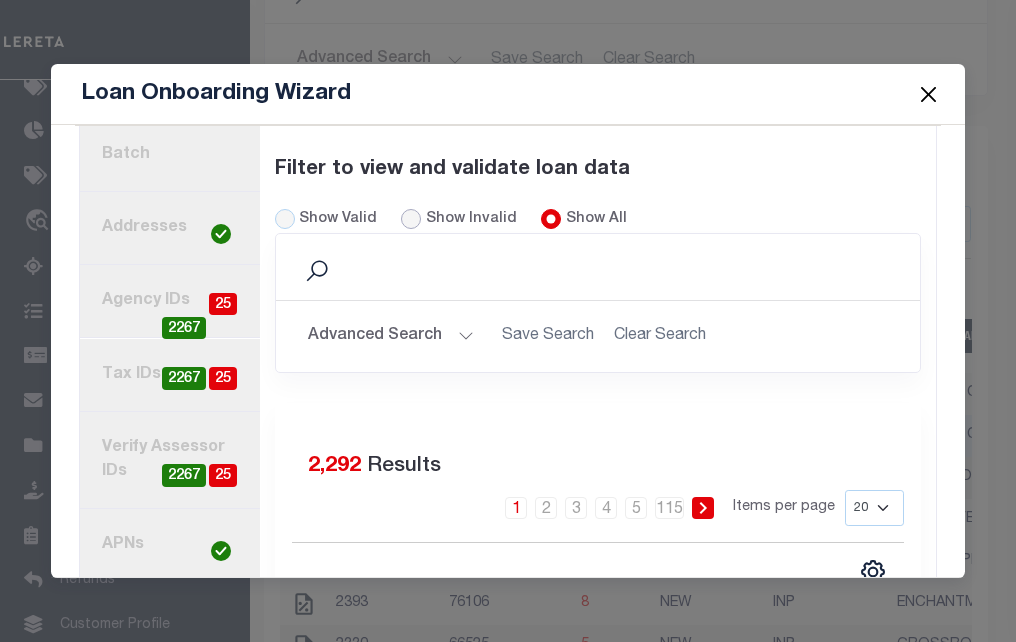 click on "Show Invalid" at bounding box center (411, 219) 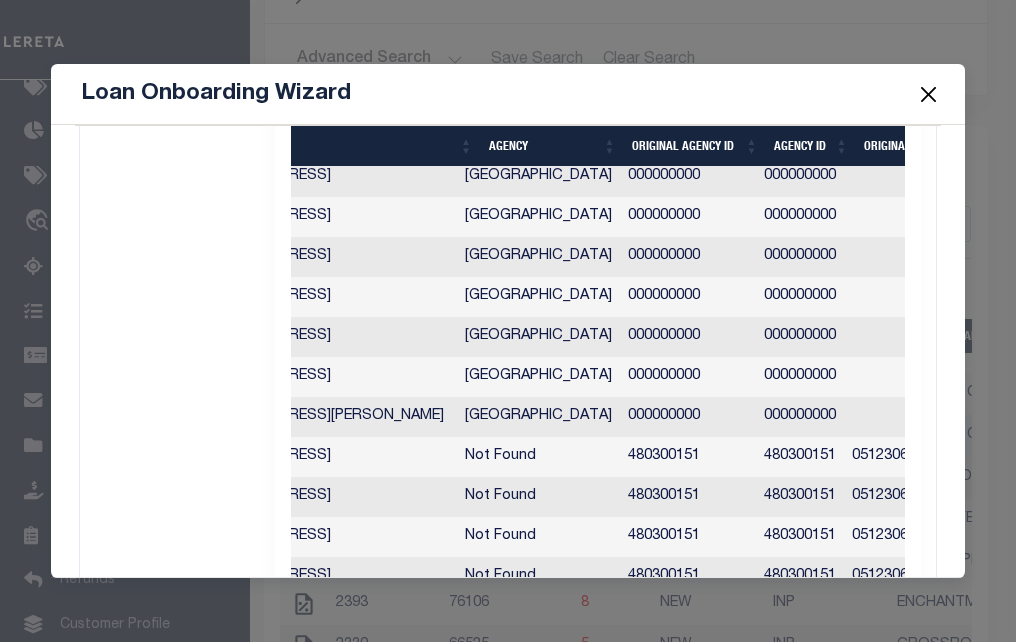 click on "1.  Batch 2.  Addresses 3.  Agency IDs   25   2267  4.  Tax IDs   25   2267  5.  Verify Assessor IDs   25   2267  6.  APNs current step:  7.  Validation 8.  Post" at bounding box center [170, 71] 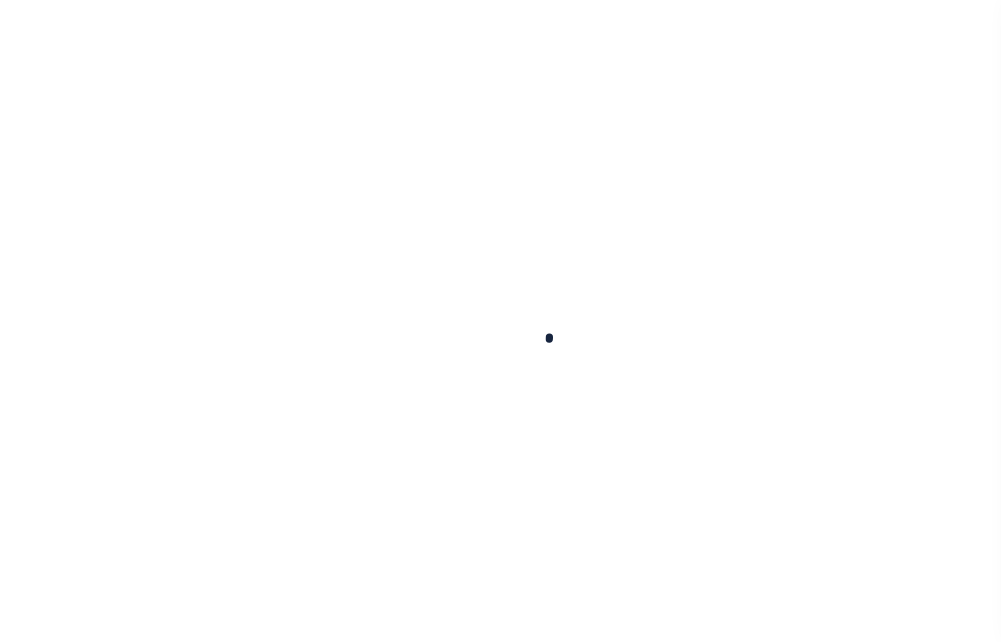 scroll, scrollTop: 0, scrollLeft: 0, axis: both 